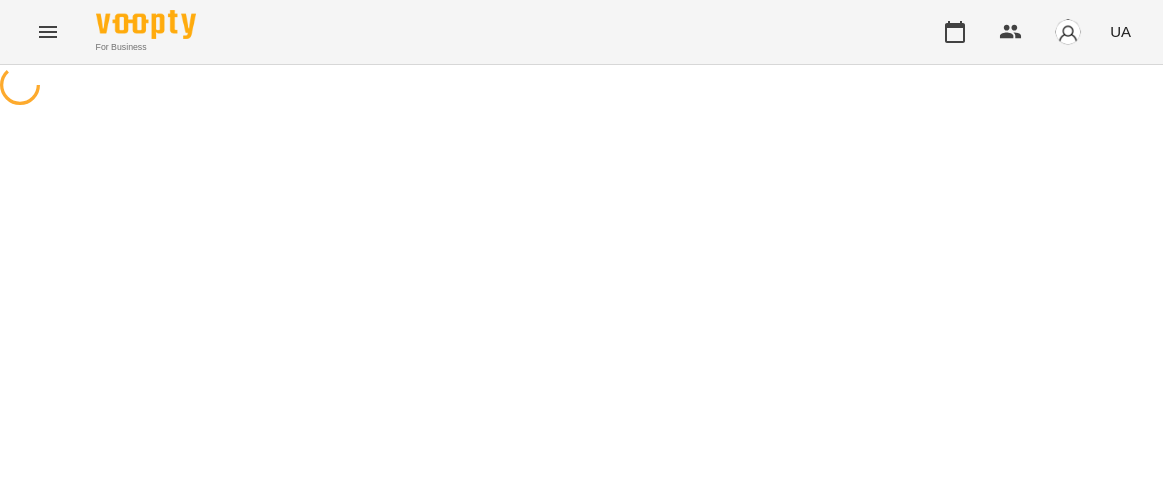 scroll, scrollTop: 0, scrollLeft: 0, axis: both 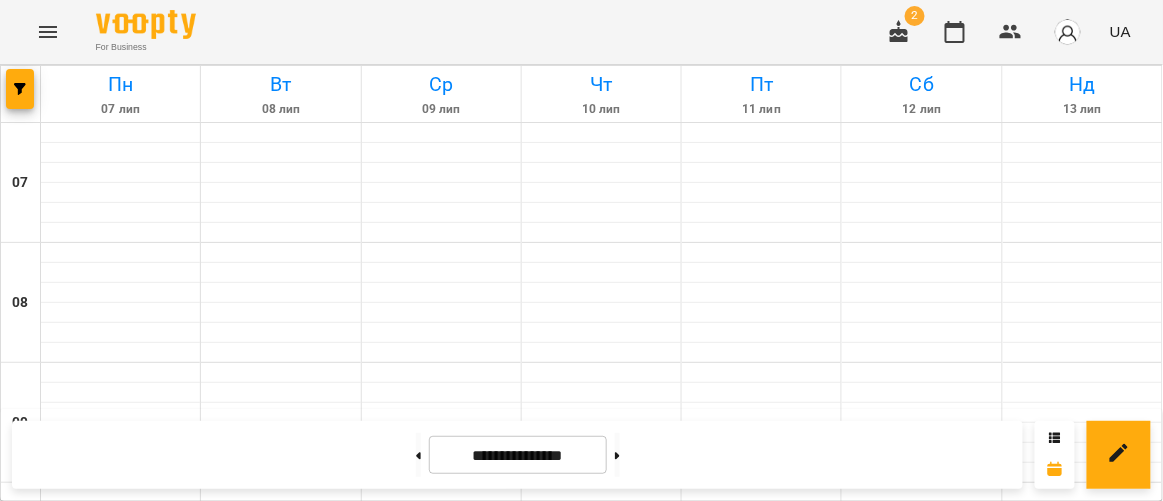 click at bounding box center [1082, 613] 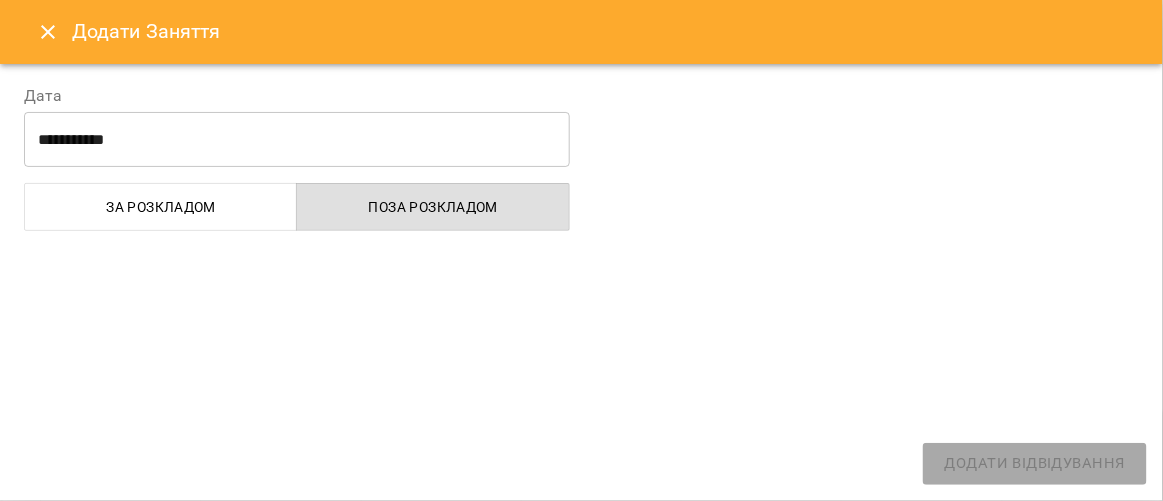 select on "**********" 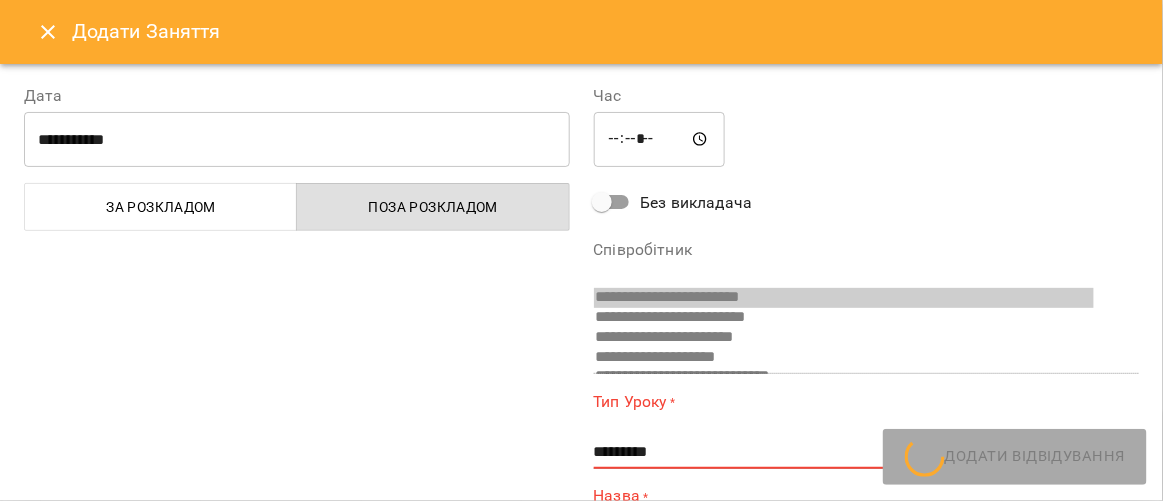 scroll, scrollTop: 211, scrollLeft: 0, axis: vertical 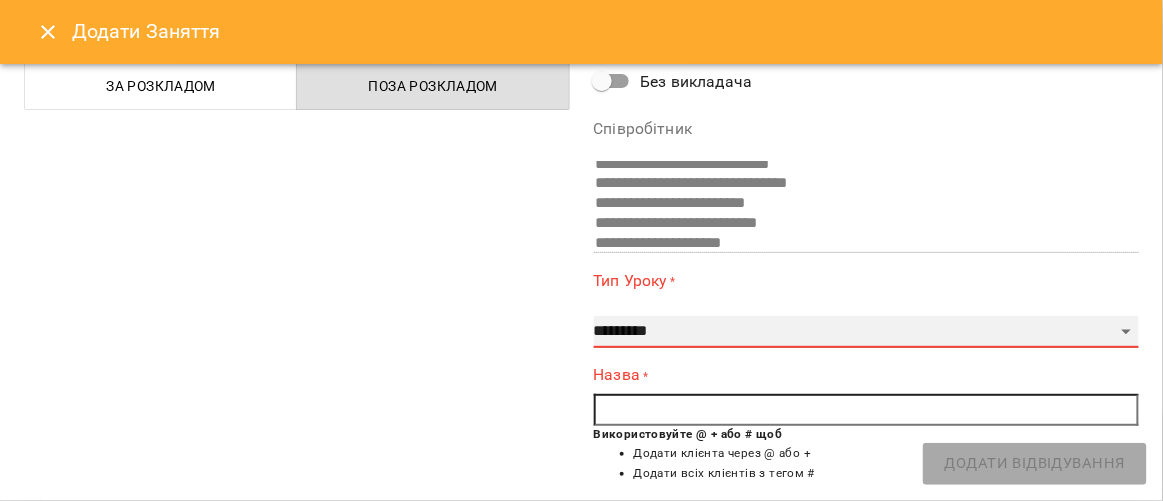 drag, startPoint x: 619, startPoint y: 334, endPoint x: 630, endPoint y: 333, distance: 11.045361 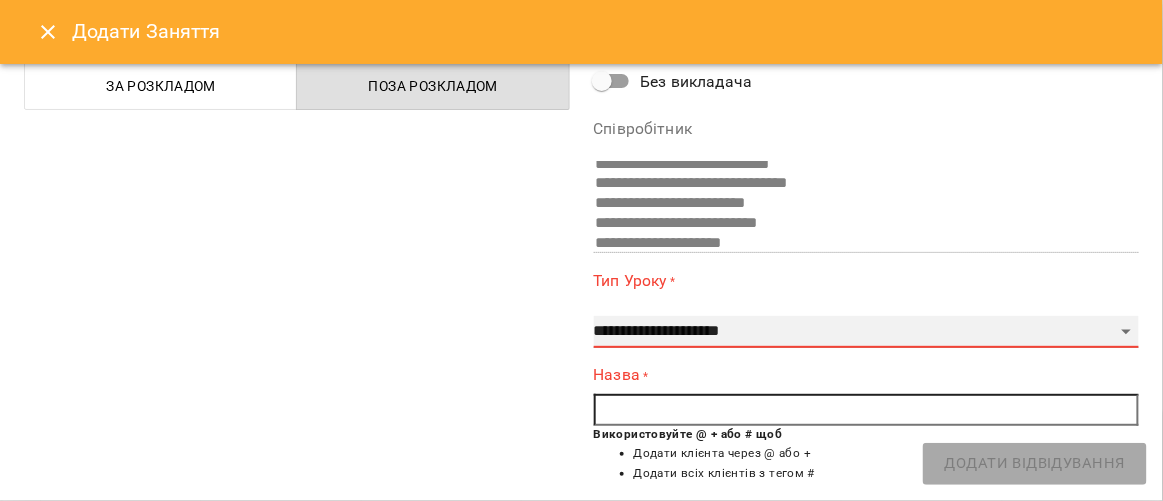 click on "**********" at bounding box center (867, 332) 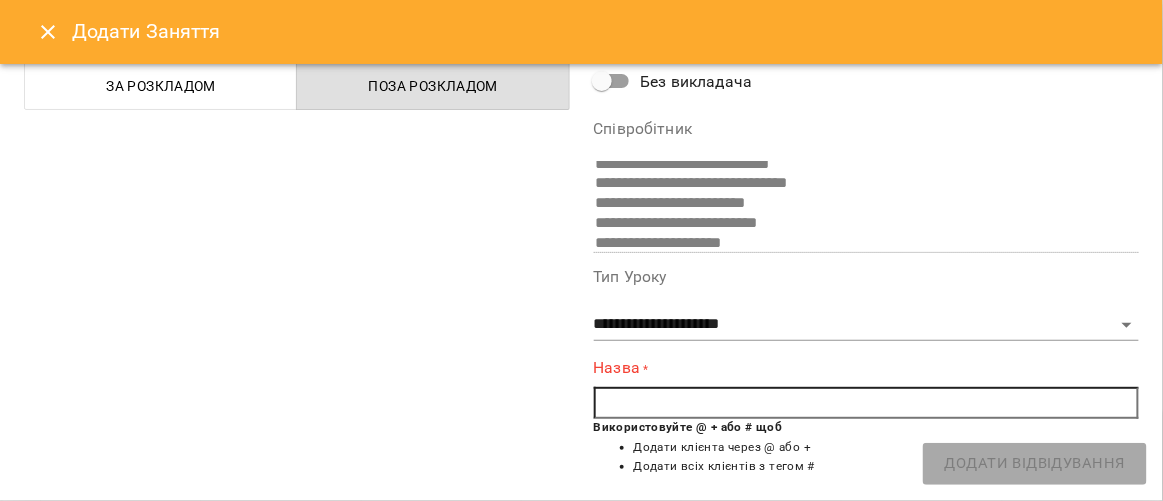 click at bounding box center (867, 403) 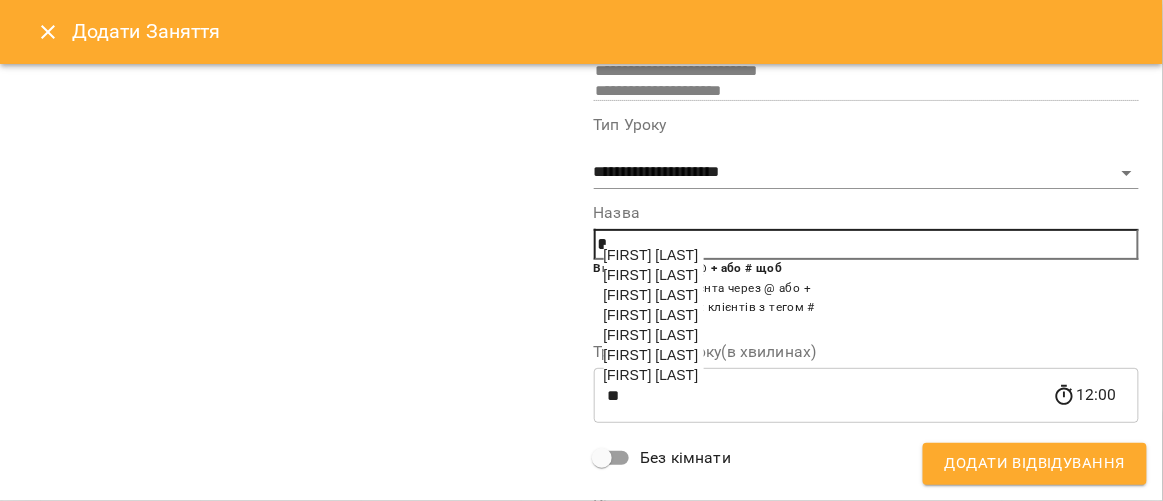 scroll, scrollTop: 363, scrollLeft: 0, axis: vertical 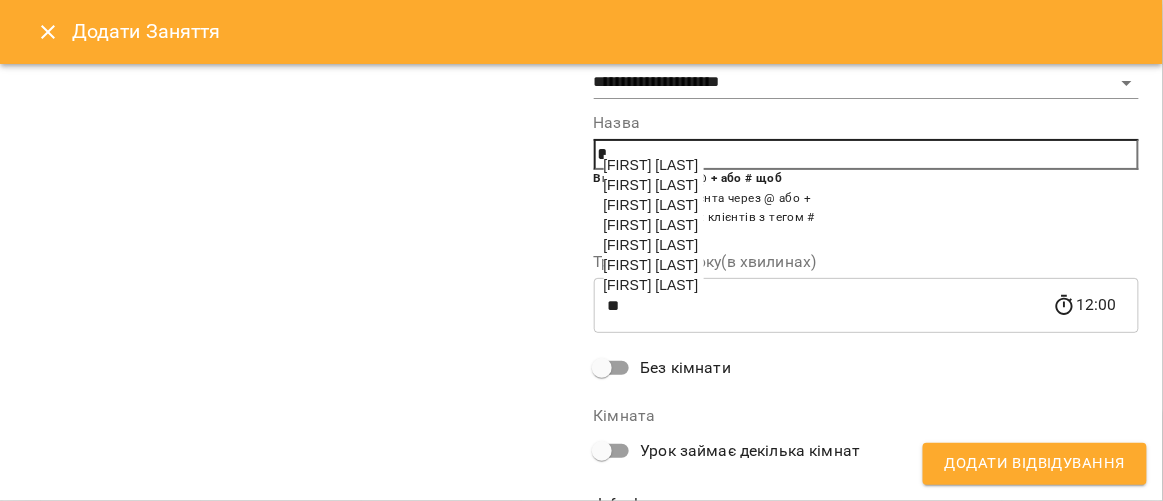 click on "[FIRST] [LAST]" at bounding box center (651, 285) 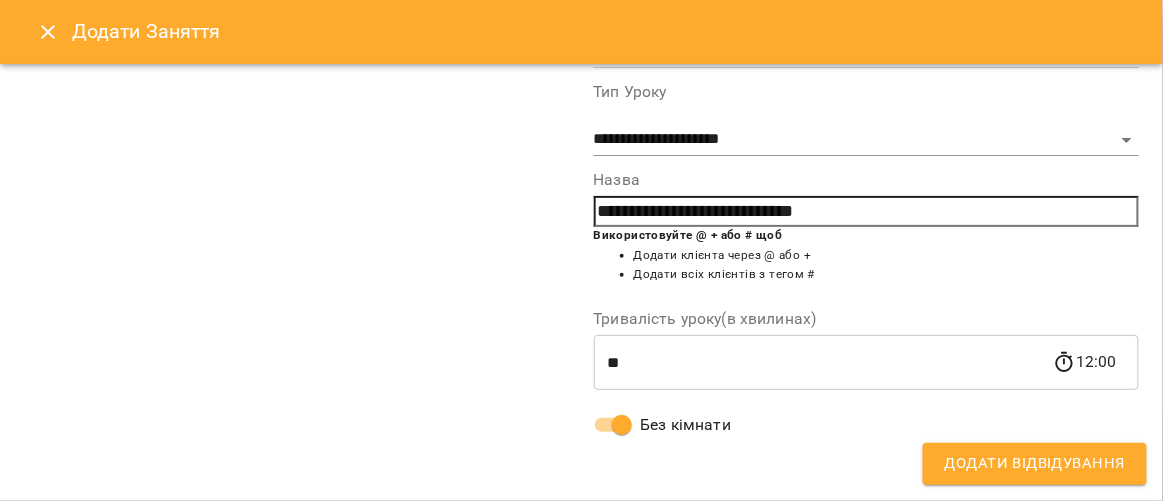 scroll, scrollTop: 306, scrollLeft: 0, axis: vertical 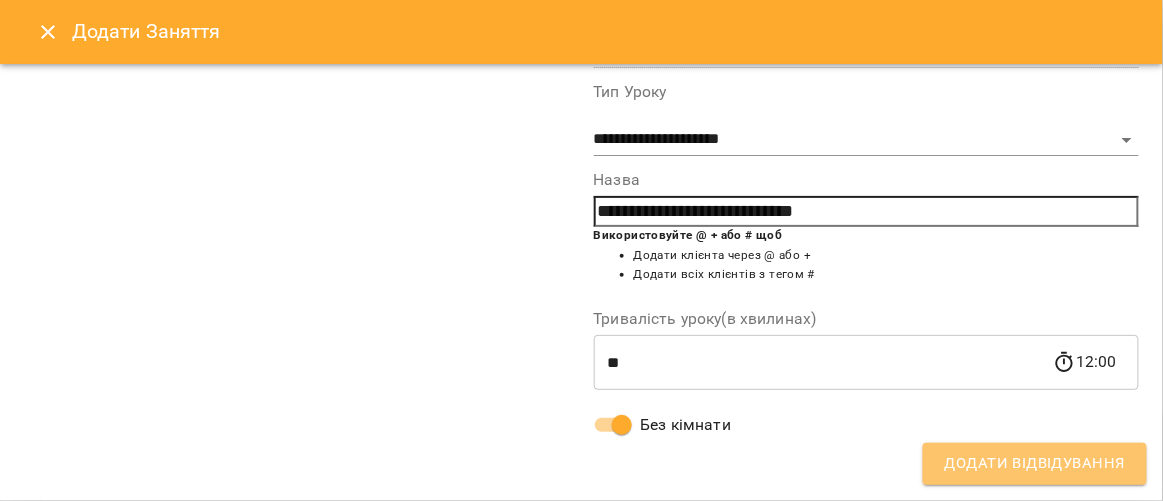 click on "Додати Відвідування" at bounding box center [1035, 464] 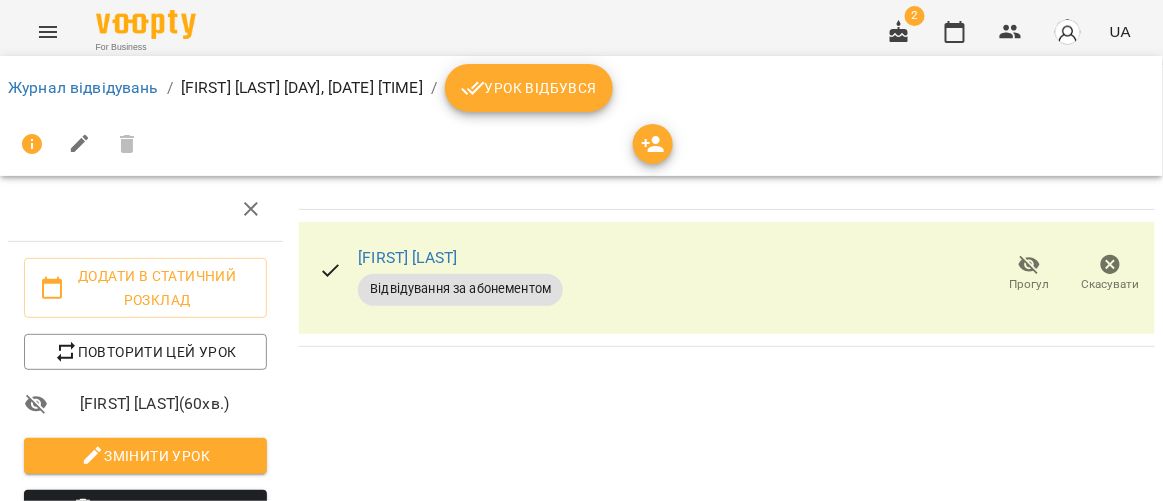 click on "Урок відбувся" at bounding box center (529, 88) 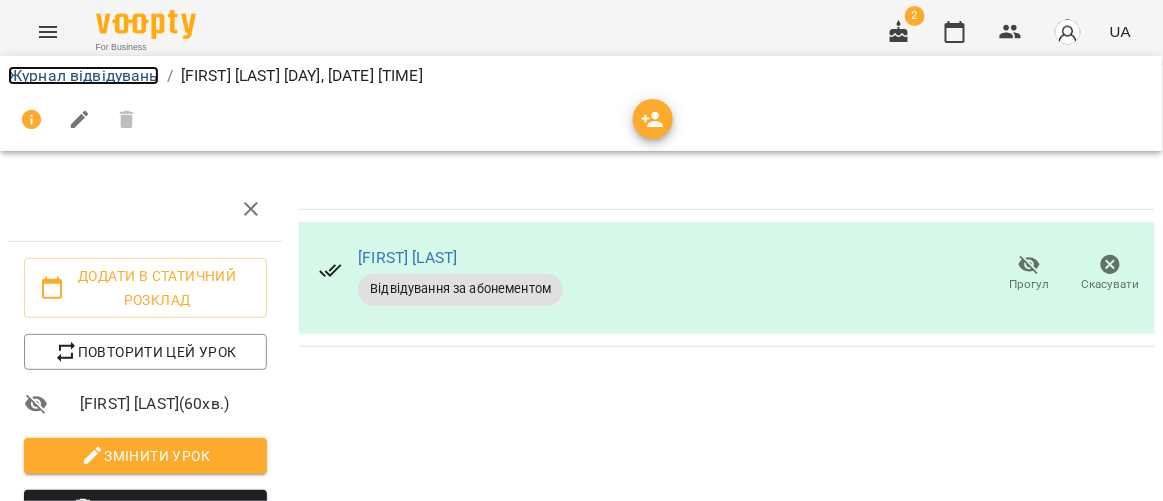 click on "Журнал відвідувань" at bounding box center [83, 75] 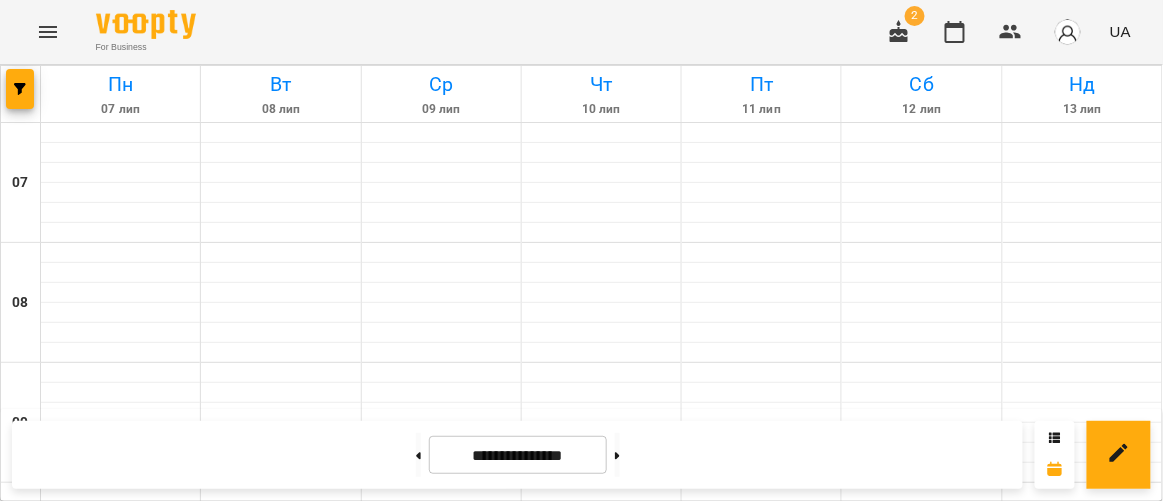 scroll, scrollTop: 484, scrollLeft: 0, axis: vertical 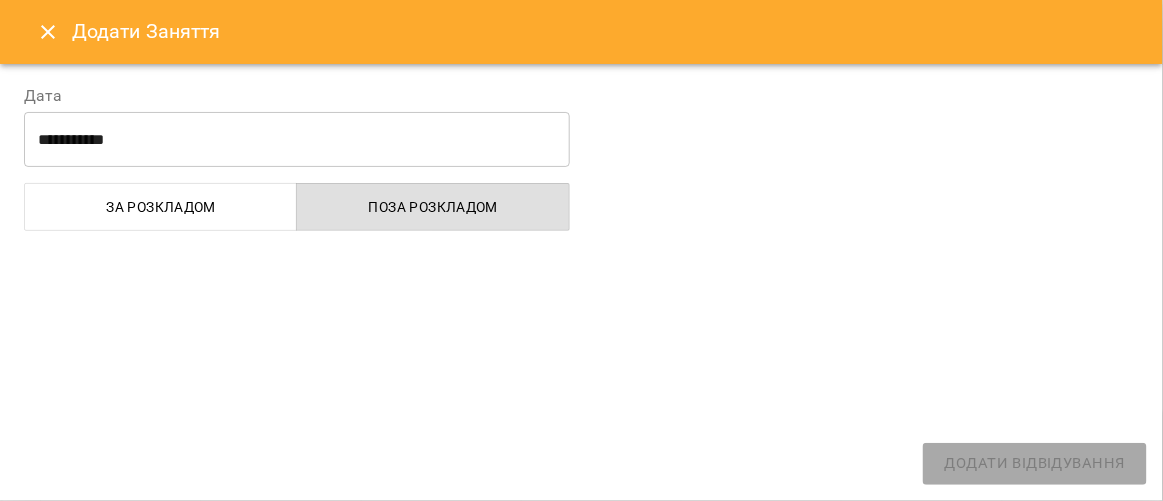 select on "**********" 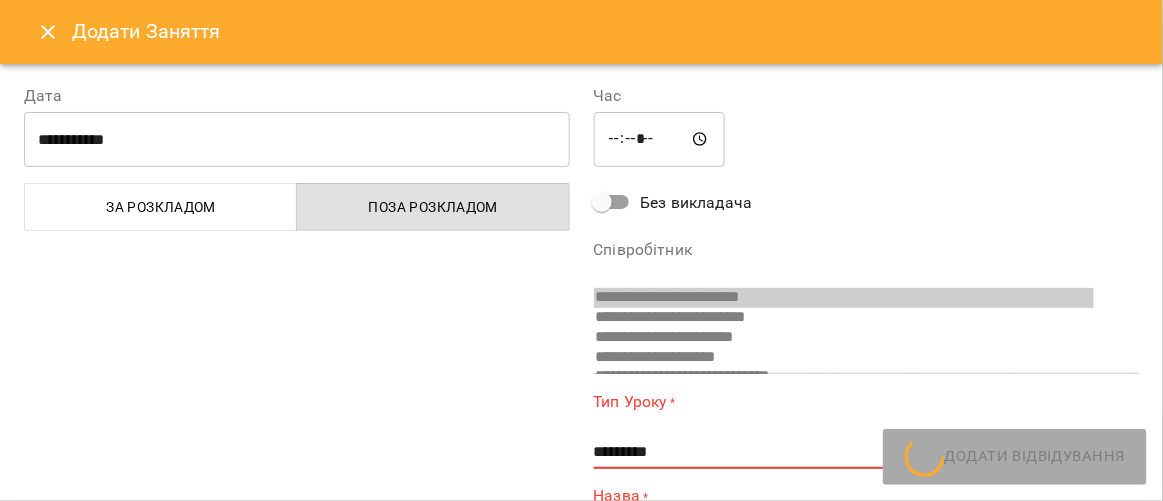 scroll, scrollTop: 211, scrollLeft: 0, axis: vertical 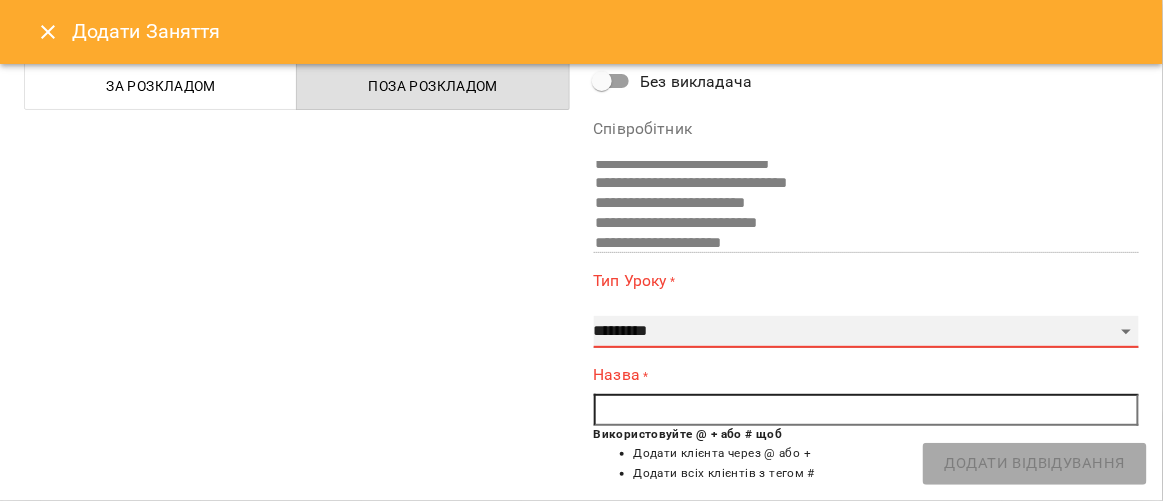 click on "**********" at bounding box center (867, 332) 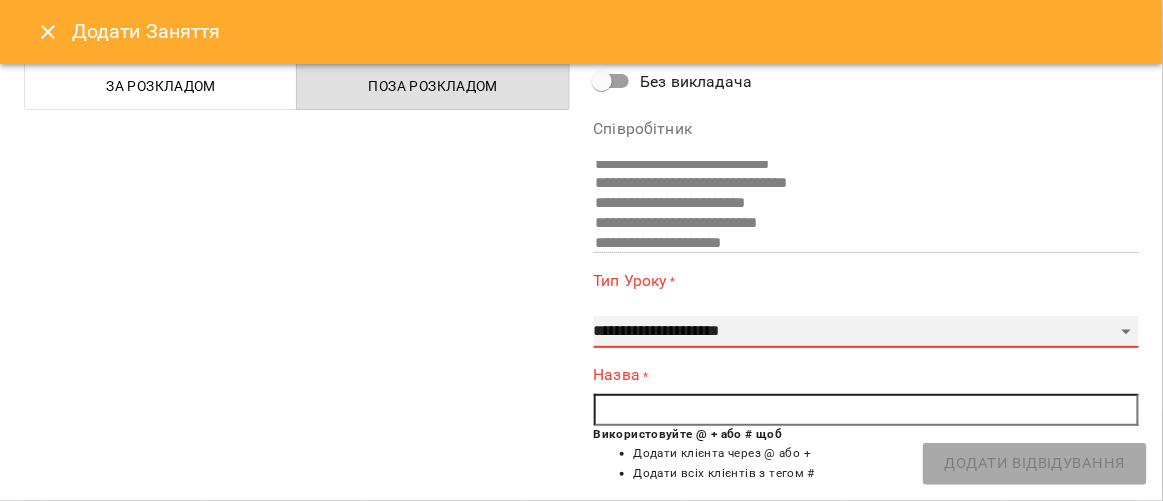 click on "**********" at bounding box center [867, 332] 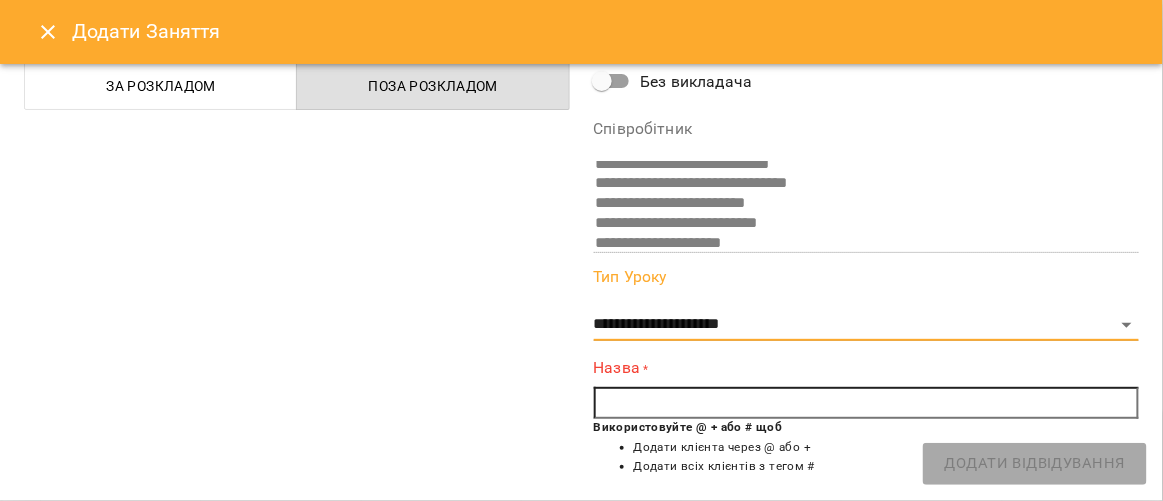 click at bounding box center (867, 403) 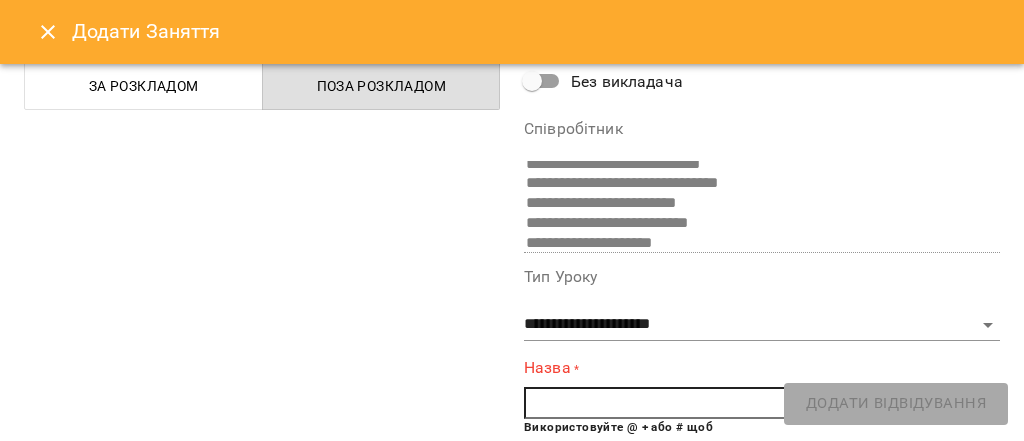 scroll, scrollTop: 484, scrollLeft: 0, axis: vertical 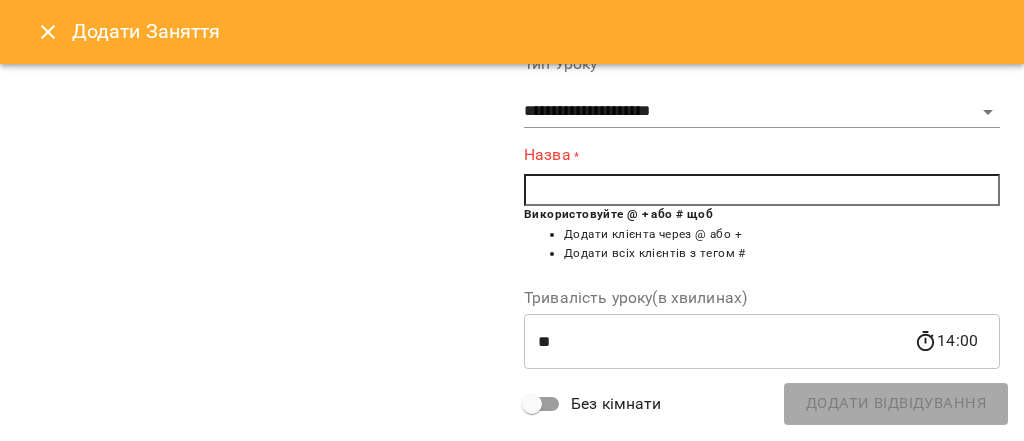 click at bounding box center (762, 190) 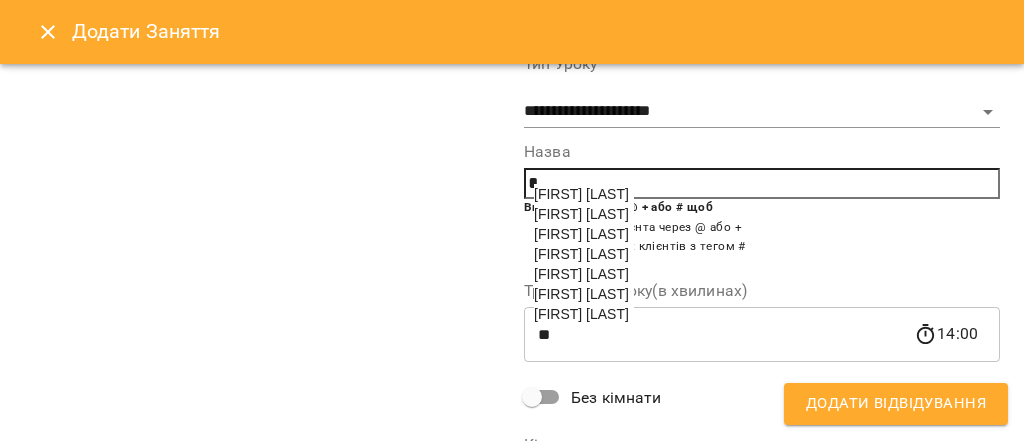 click on "[FIRST] [LAST]" at bounding box center (581, 274) 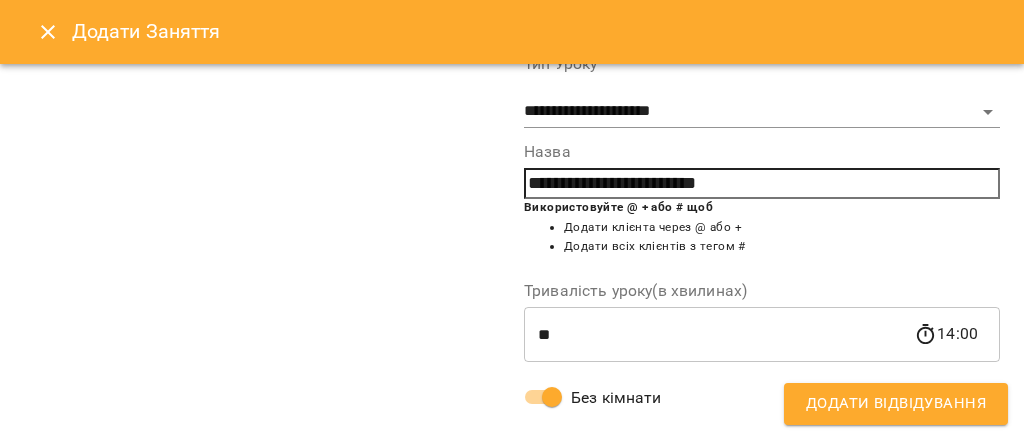 click on "Додати Відвідування" at bounding box center [896, 404] 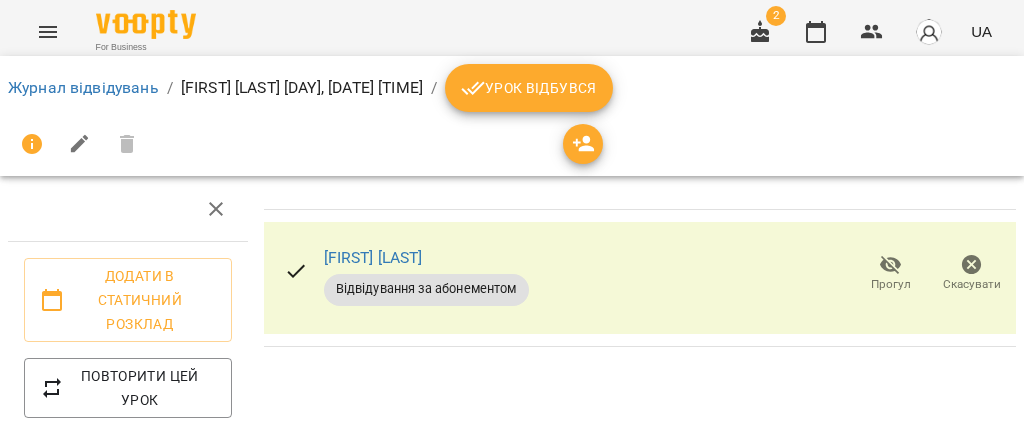 click 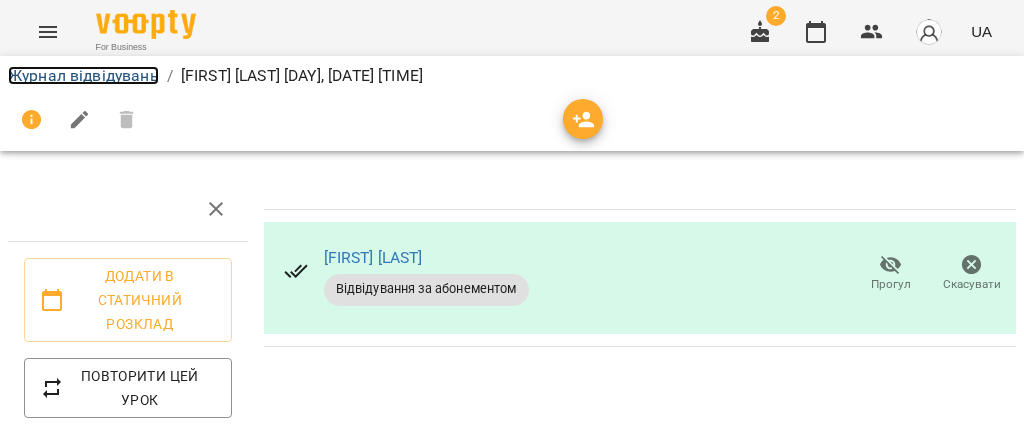 click on "Журнал відвідувань" at bounding box center [83, 75] 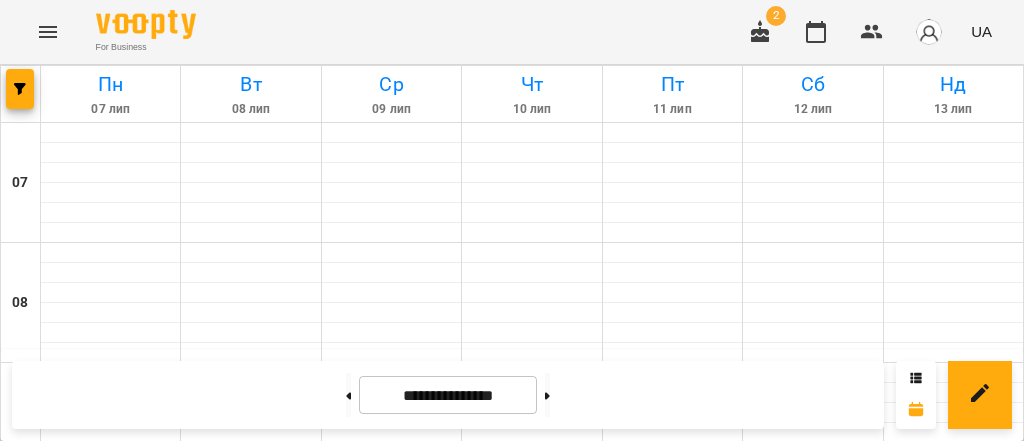 scroll, scrollTop: 746, scrollLeft: 0, axis: vertical 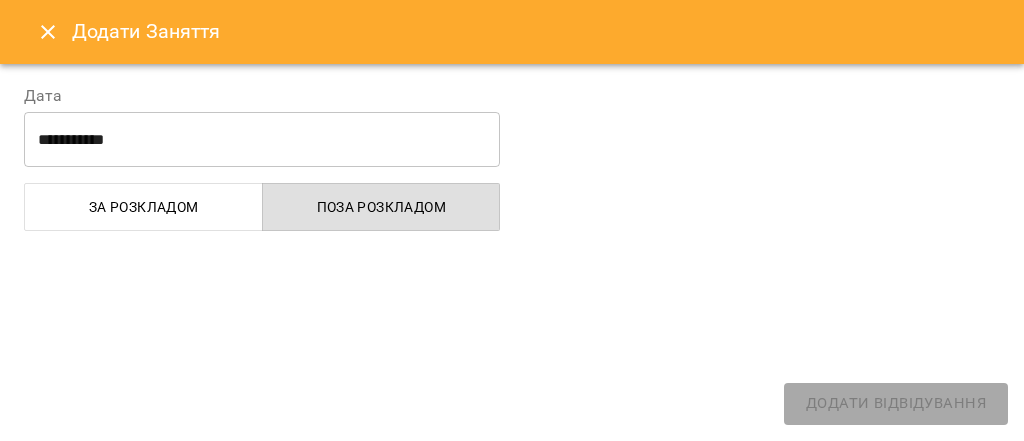select on "**********" 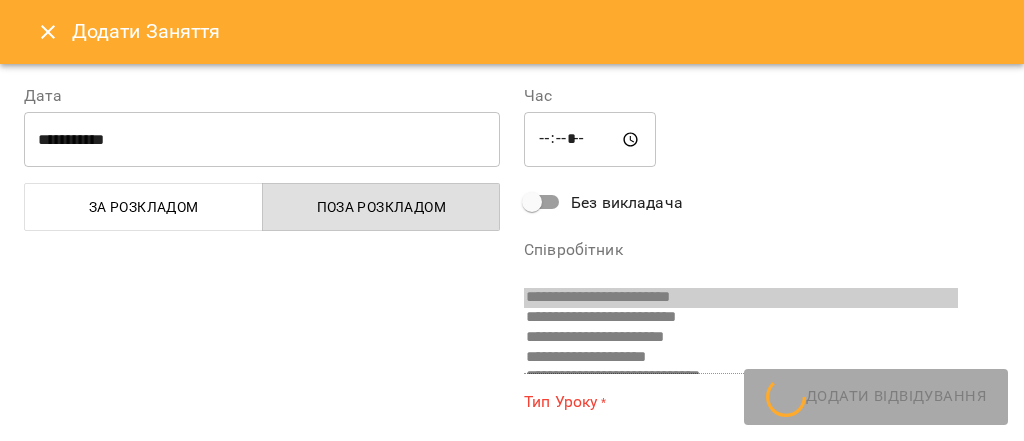 scroll, scrollTop: 211, scrollLeft: 0, axis: vertical 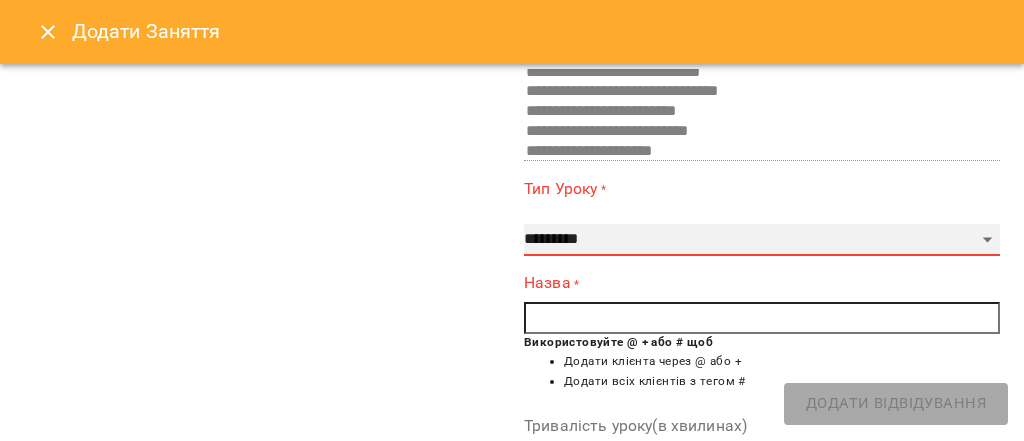 click on "**********" at bounding box center (762, 240) 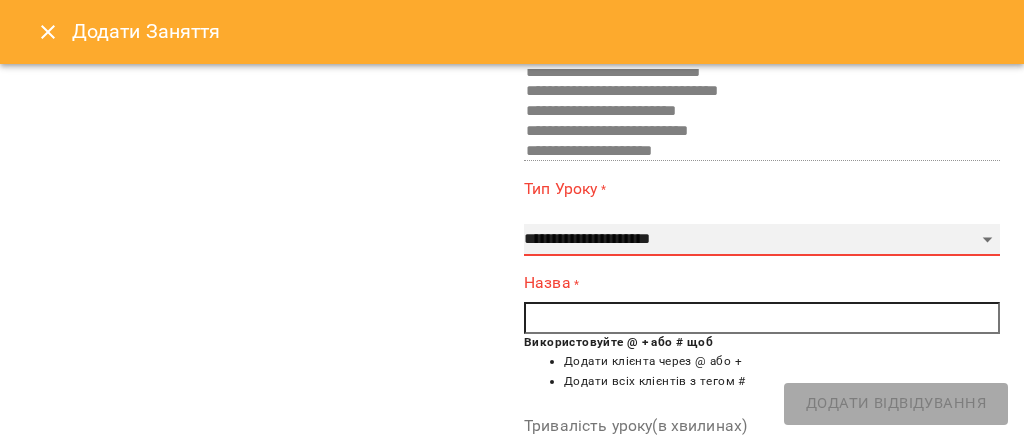 click on "**********" at bounding box center [762, 240] 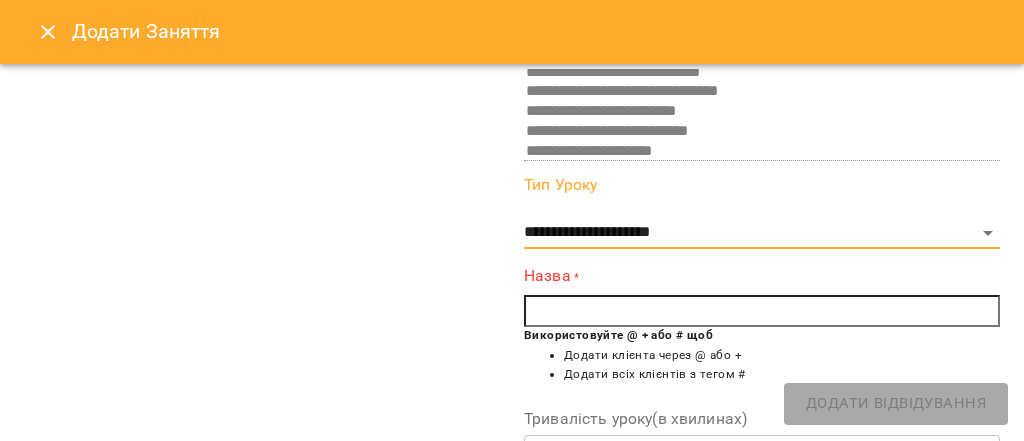 click at bounding box center [762, 311] 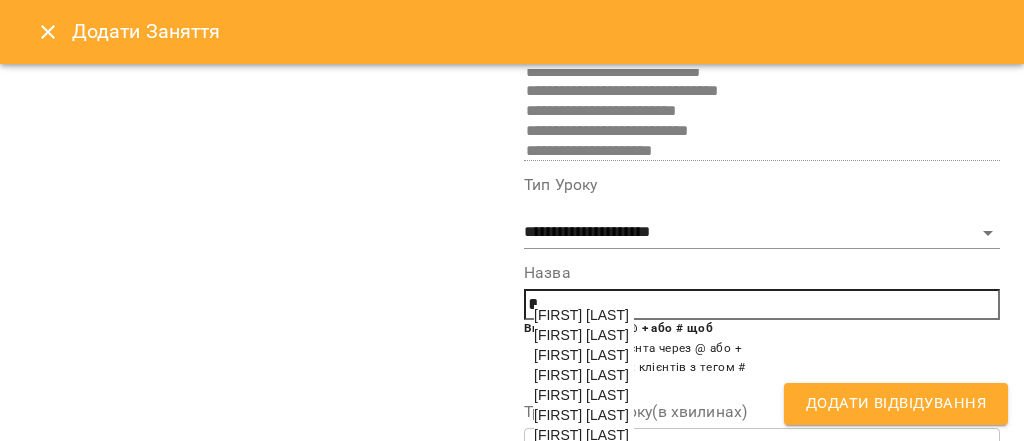 click on "[FIRST] [LAST]" at bounding box center (581, 335) 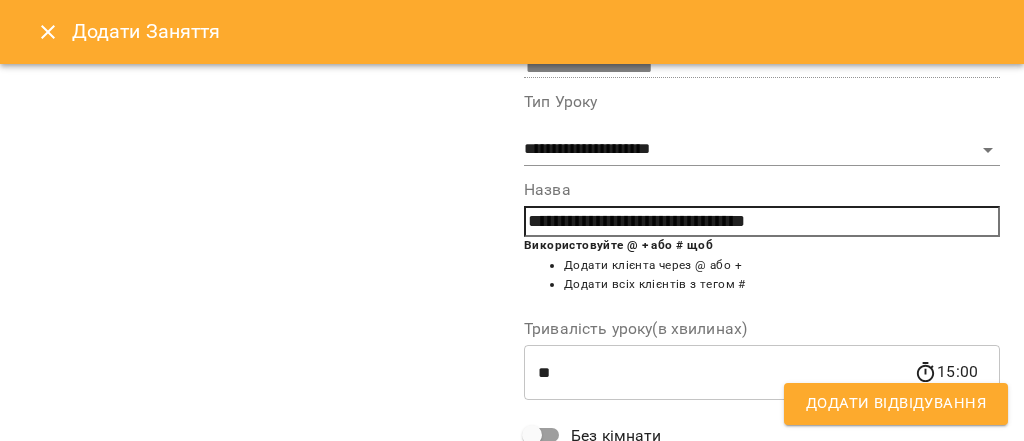 scroll, scrollTop: 320, scrollLeft: 0, axis: vertical 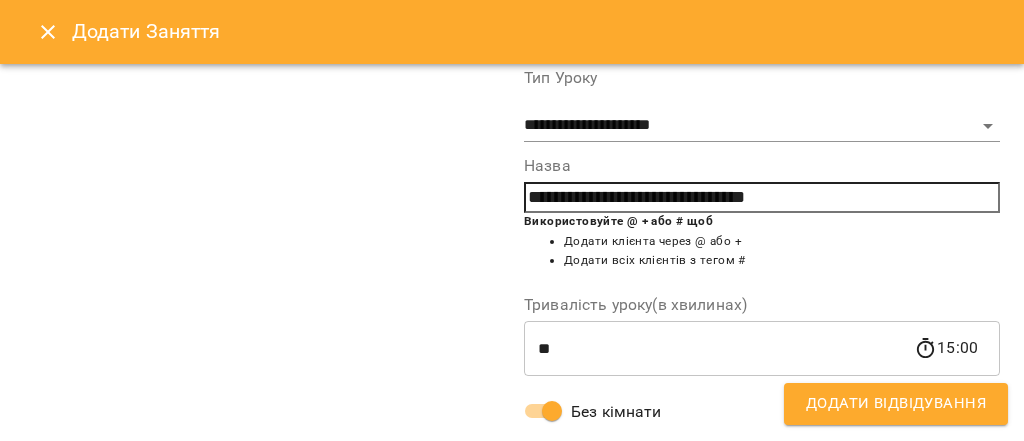click on "Додати Відвідування" at bounding box center (896, 404) 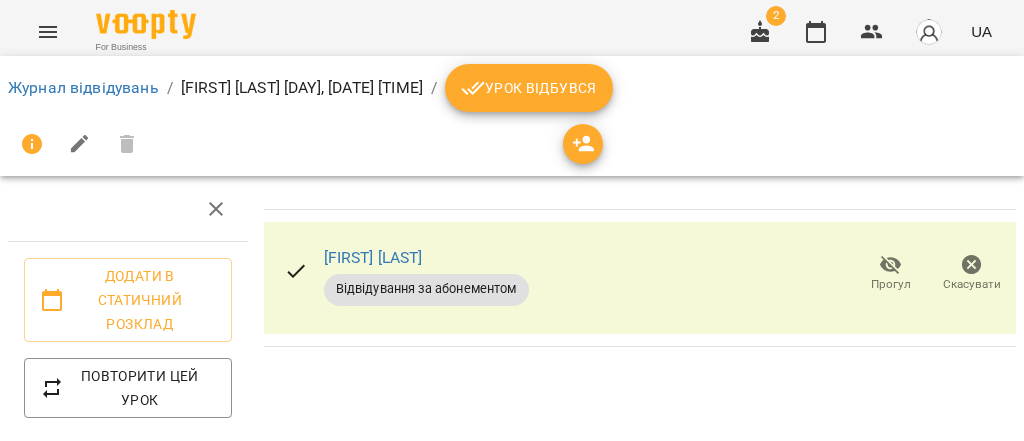 click on "Урок відбувся" at bounding box center [529, 88] 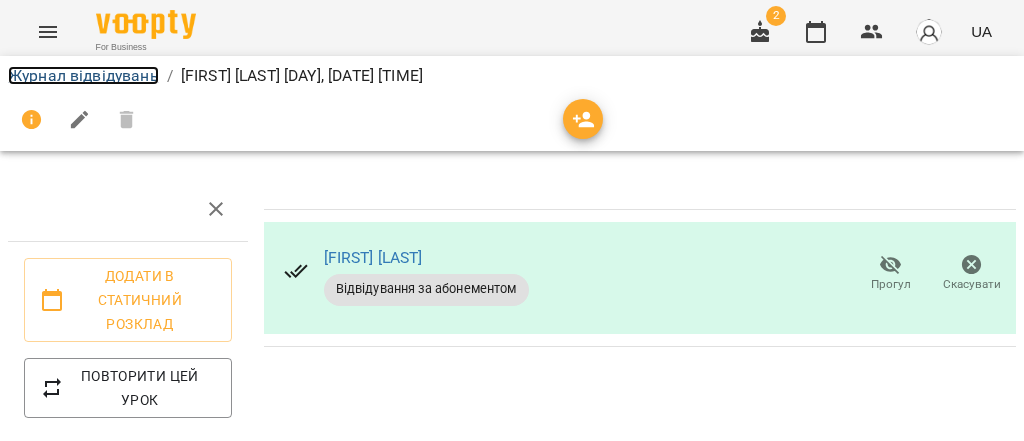 drag, startPoint x: 116, startPoint y: 76, endPoint x: 156, endPoint y: 100, distance: 46.647614 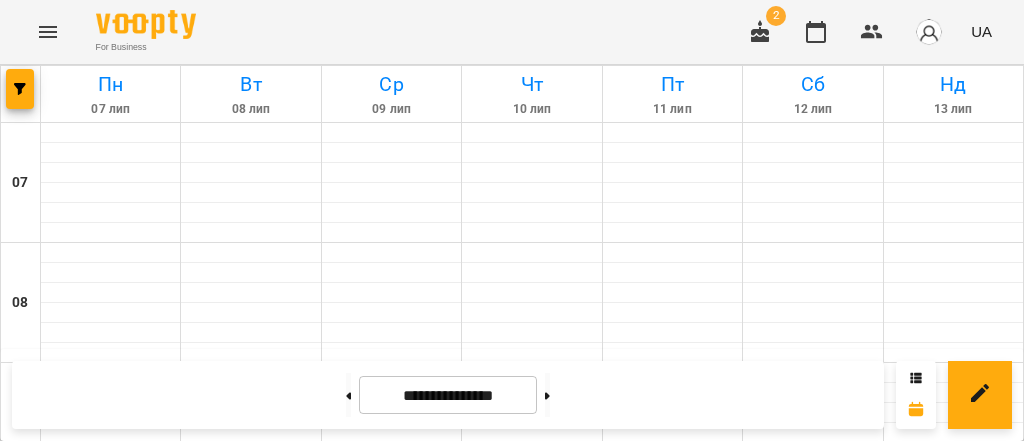 scroll, scrollTop: 640, scrollLeft: 0, axis: vertical 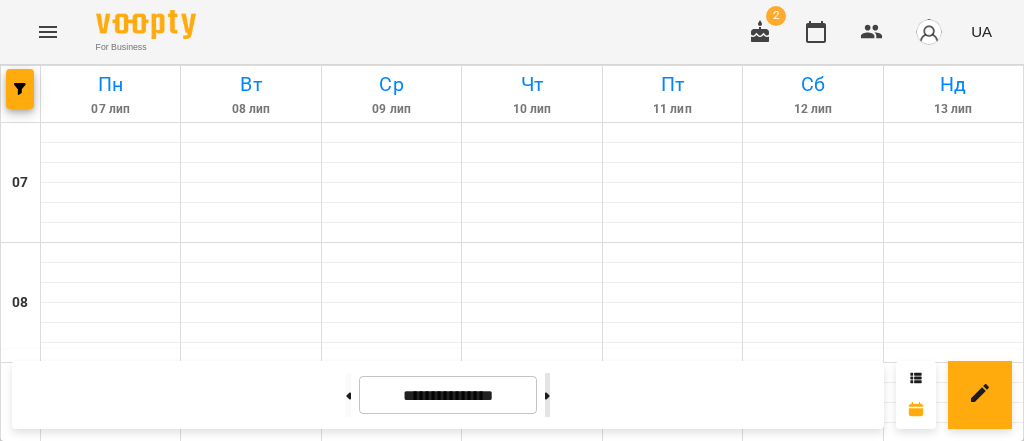 click at bounding box center [547, 395] 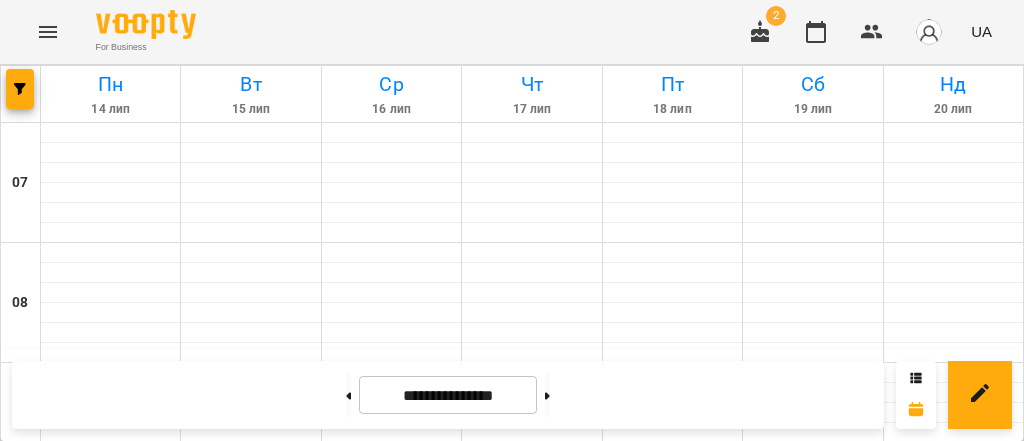 scroll, scrollTop: 853, scrollLeft: 0, axis: vertical 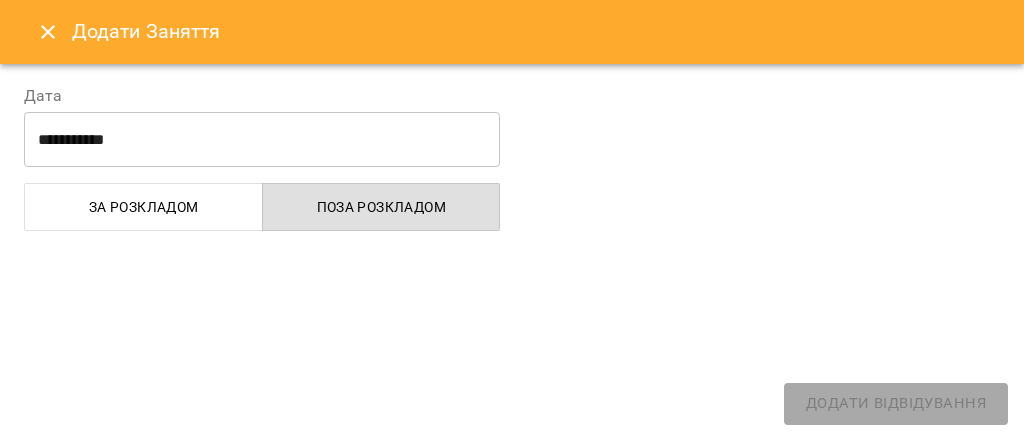 select on "**********" 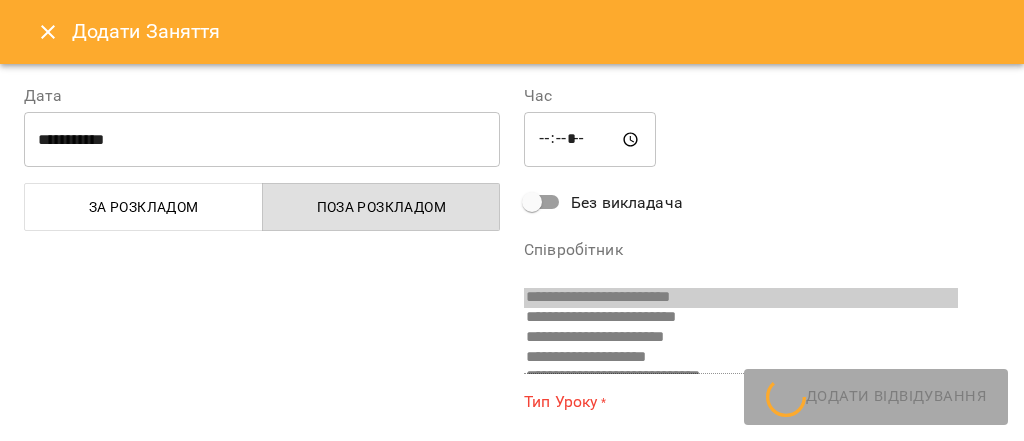 scroll, scrollTop: 211, scrollLeft: 0, axis: vertical 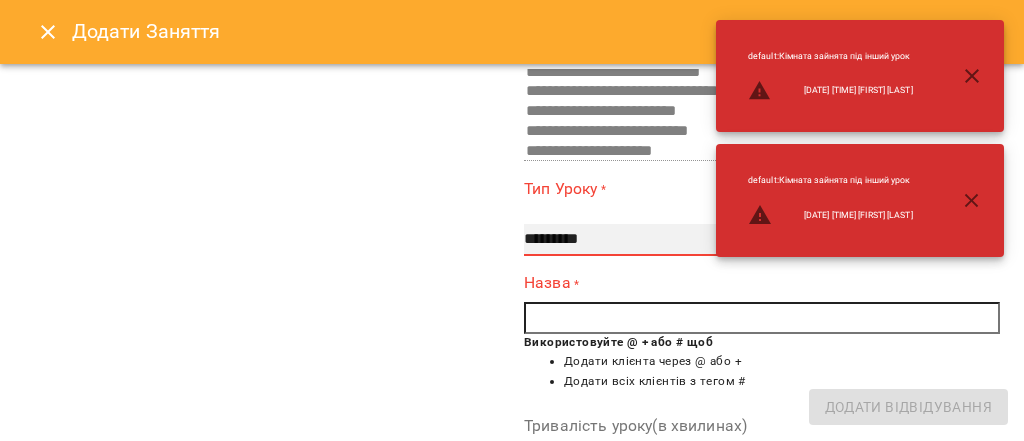 click on "**********" at bounding box center (762, 240) 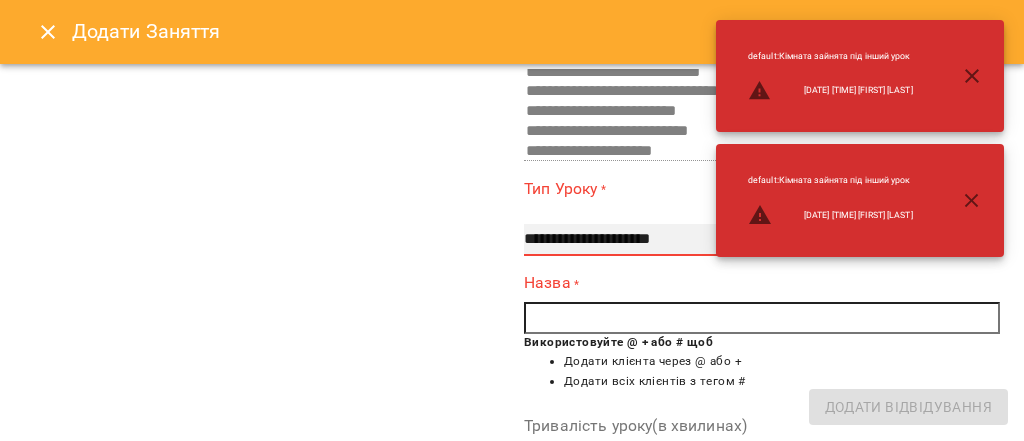 click on "**********" at bounding box center [762, 240] 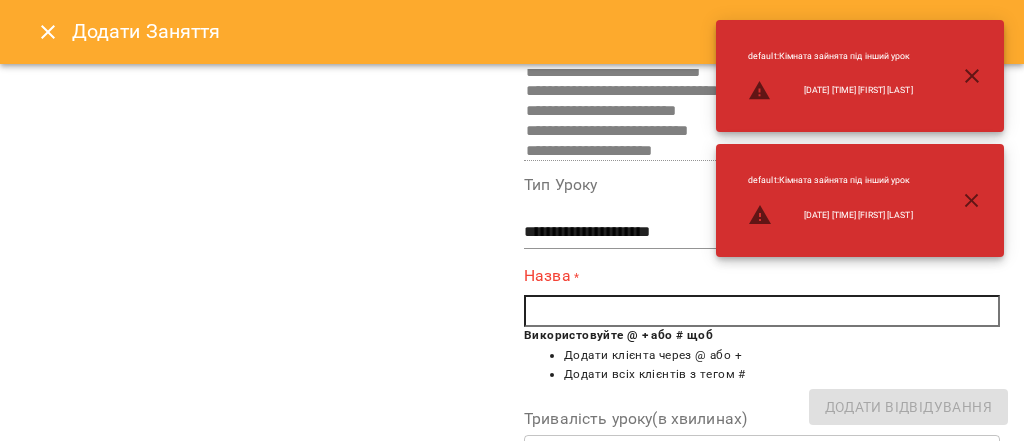 click at bounding box center [762, 311] 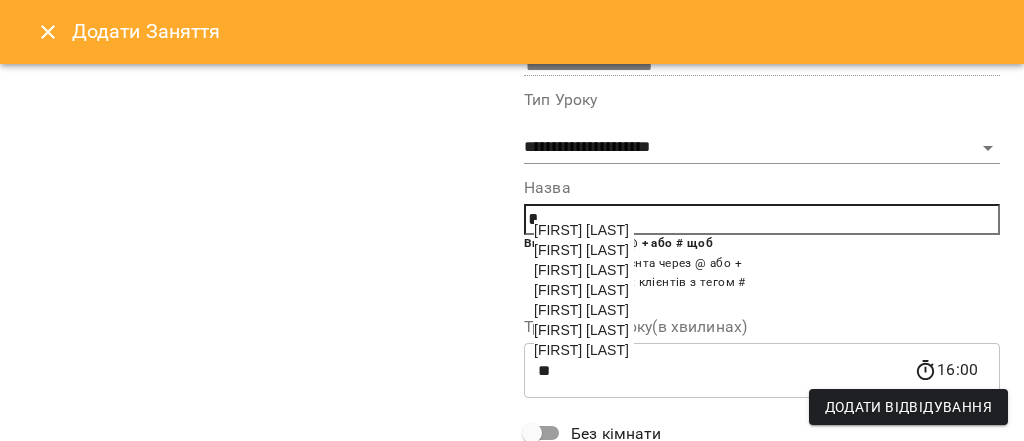 scroll, scrollTop: 320, scrollLeft: 0, axis: vertical 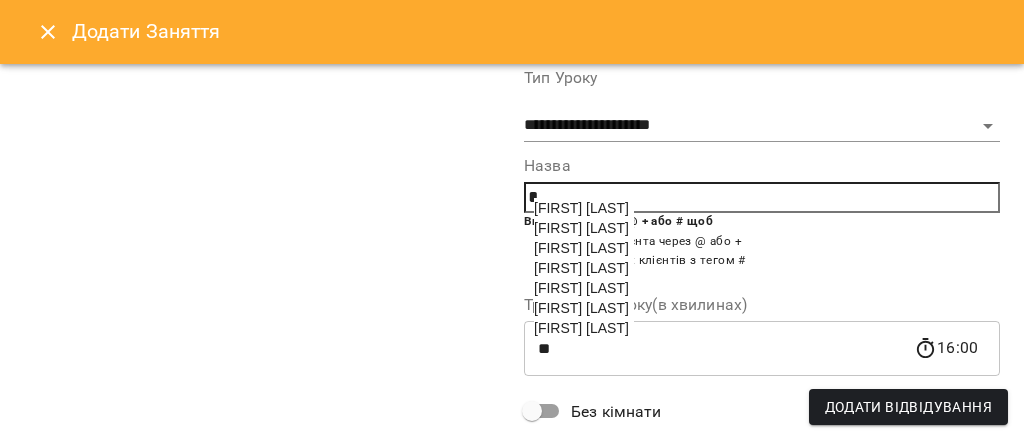 click on "[FIRST] [LAST]" at bounding box center [581, 308] 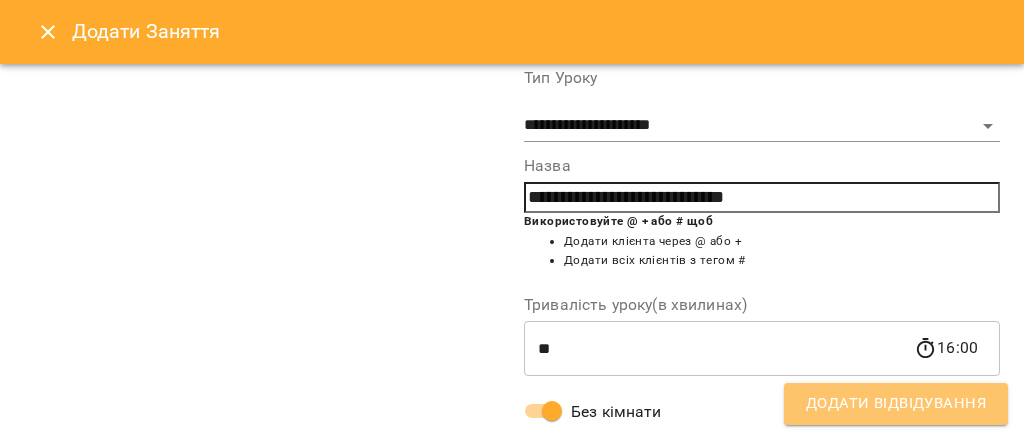 click on "Додати Відвідування" at bounding box center (896, 404) 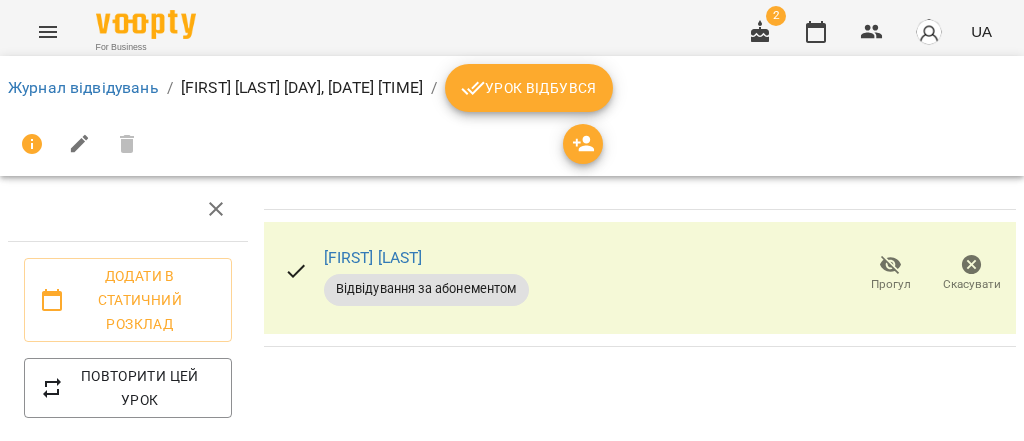 drag, startPoint x: 639, startPoint y: 82, endPoint x: 378, endPoint y: 107, distance: 262.19458 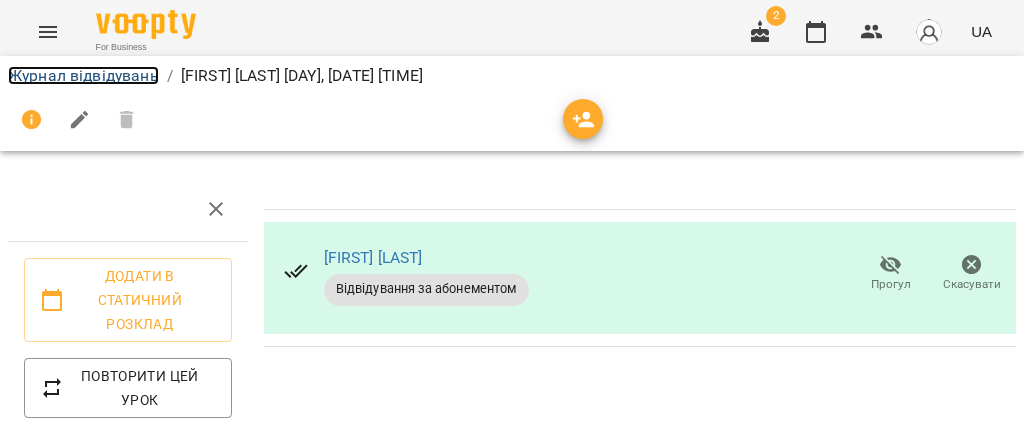 click on "Журнал відвідувань" at bounding box center (83, 75) 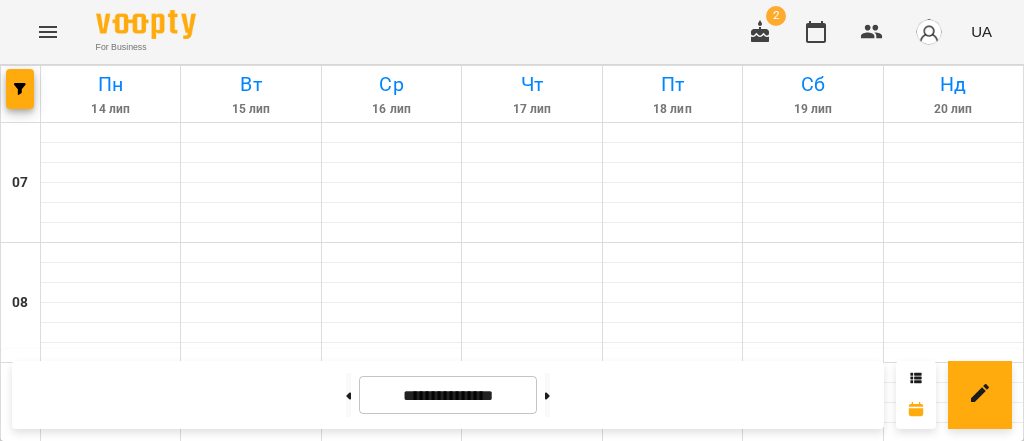 scroll, scrollTop: 1280, scrollLeft: 0, axis: vertical 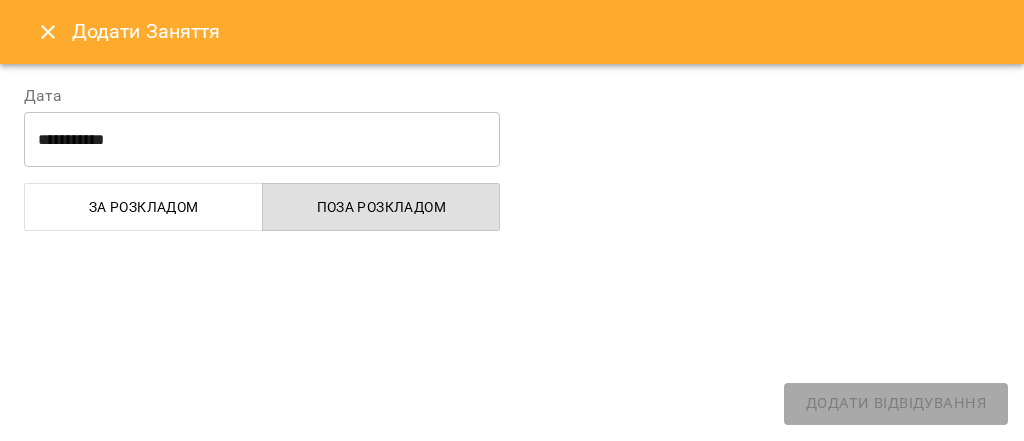 select on "**********" 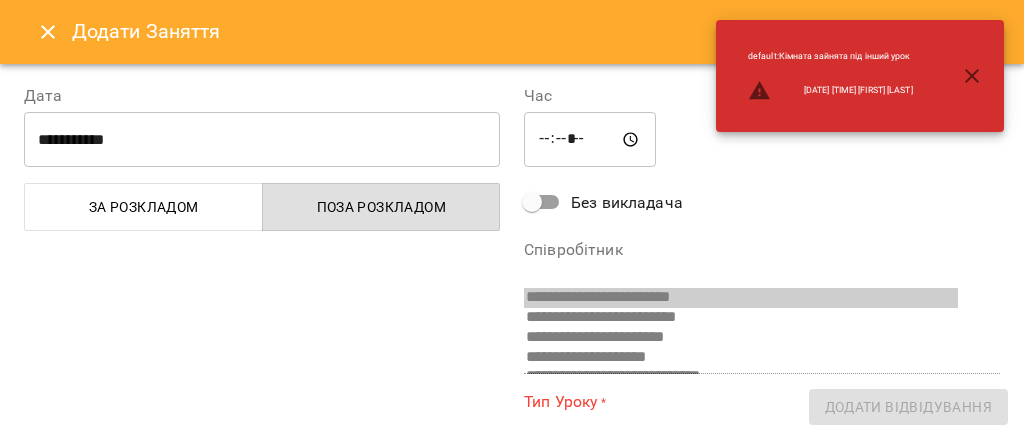 scroll, scrollTop: 211, scrollLeft: 0, axis: vertical 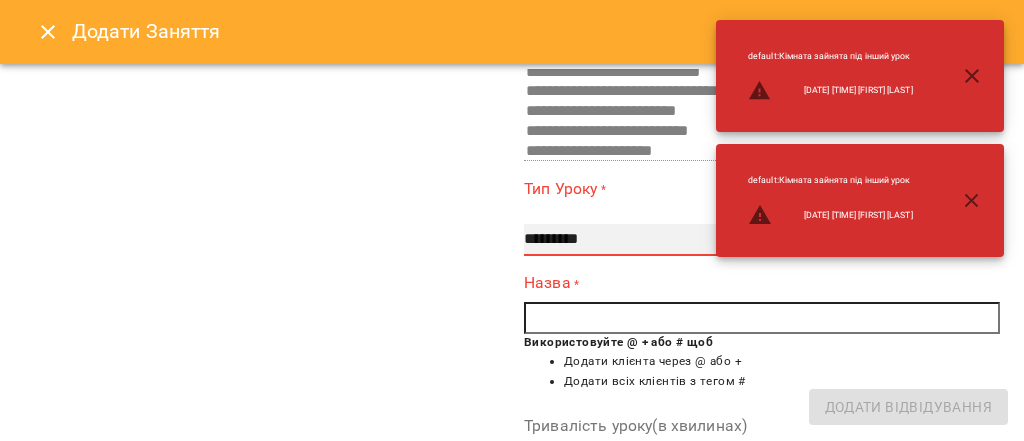 click on "**********" at bounding box center [762, 240] 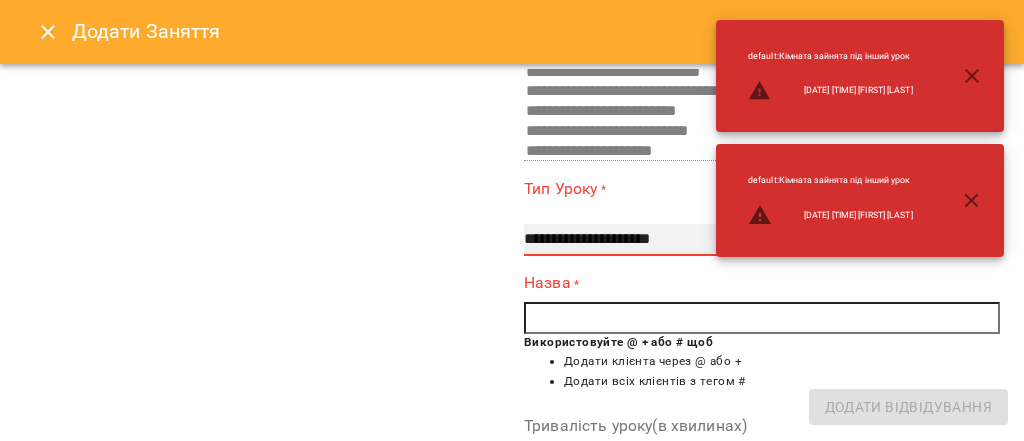 click on "**********" at bounding box center (762, 240) 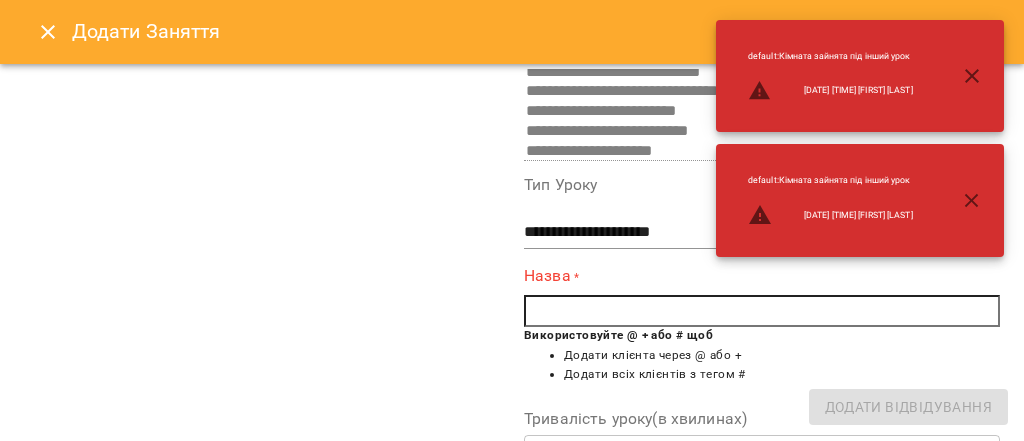 click at bounding box center (762, 311) 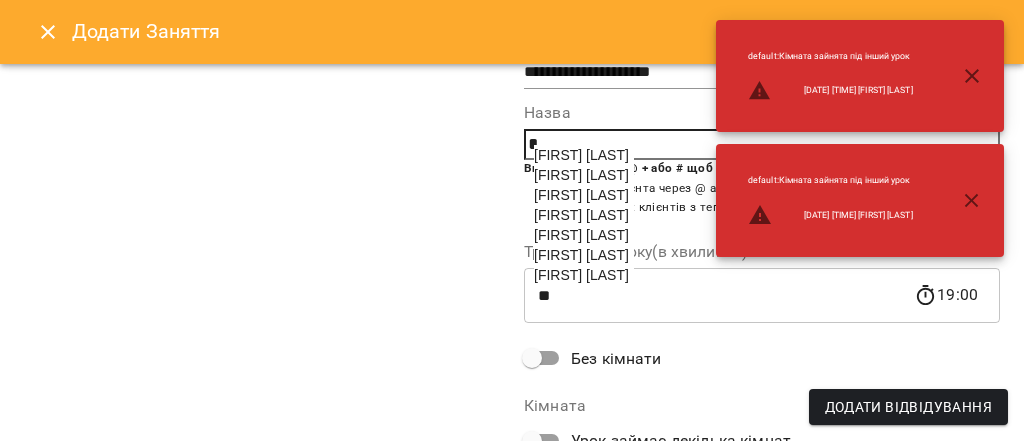 scroll, scrollTop: 426, scrollLeft: 0, axis: vertical 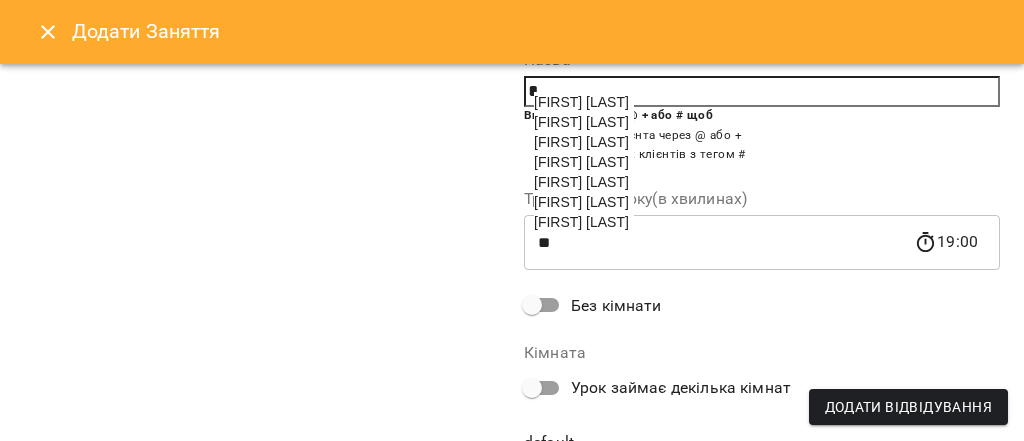 click on "[FIRST] [LAST]" at bounding box center (581, 222) 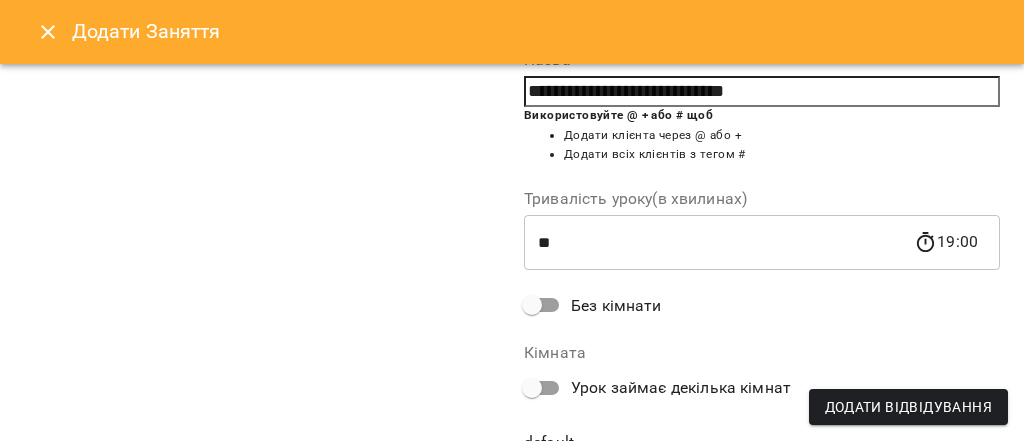 scroll, scrollTop: 366, scrollLeft: 0, axis: vertical 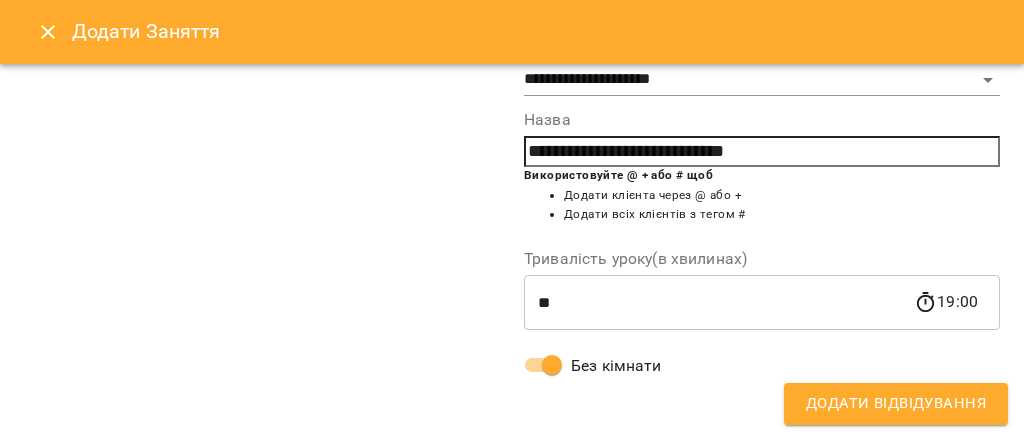 click on "Додати Відвідування" at bounding box center (896, 404) 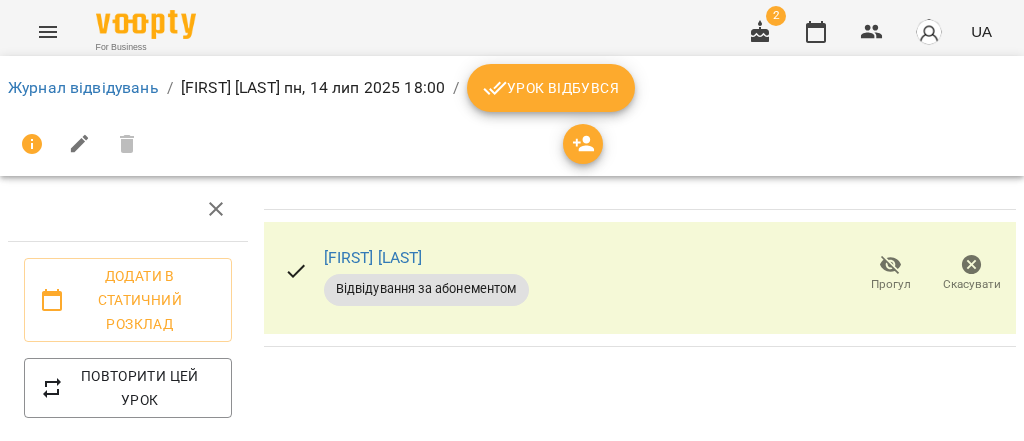 click on "Урок відбувся" at bounding box center [551, 88] 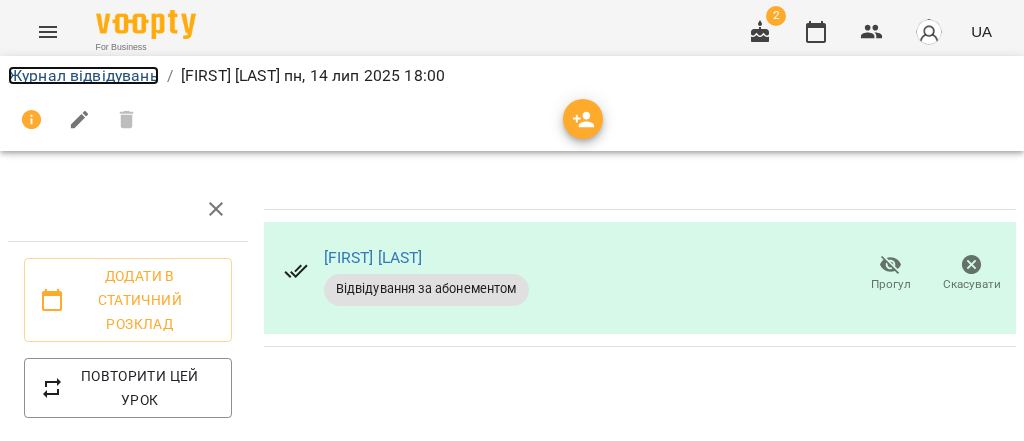 click on "Журнал відвідувань" at bounding box center (83, 75) 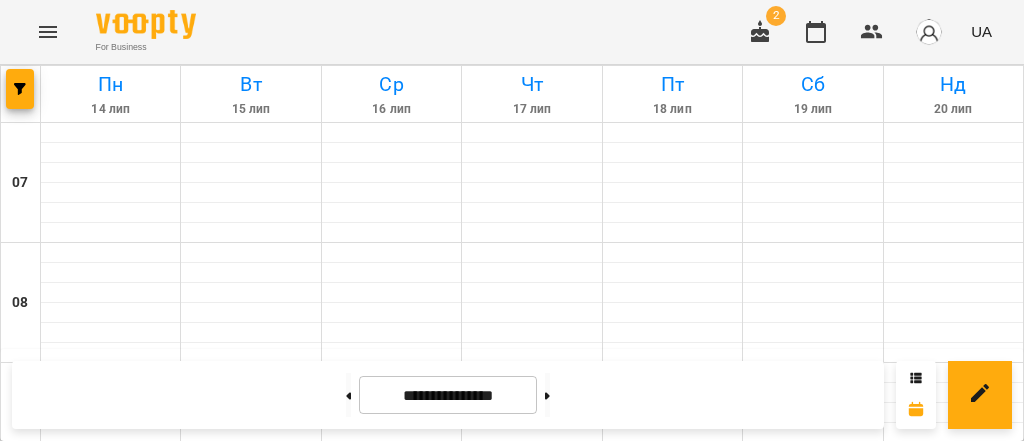 scroll, scrollTop: 533, scrollLeft: 0, axis: vertical 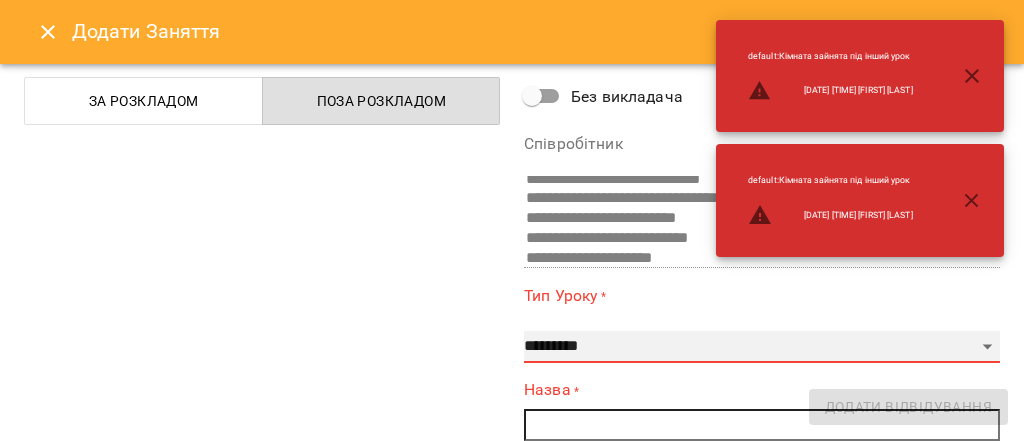 click on "**********" at bounding box center [762, 347] 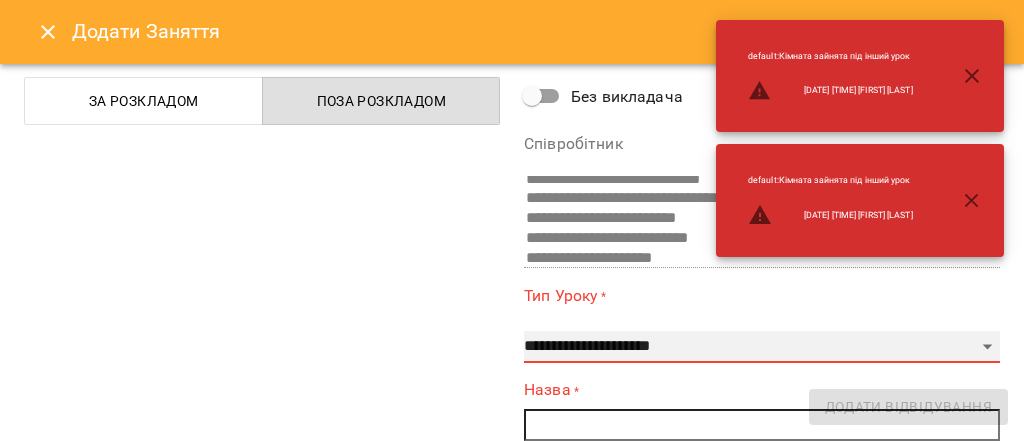 click on "**********" at bounding box center [762, 347] 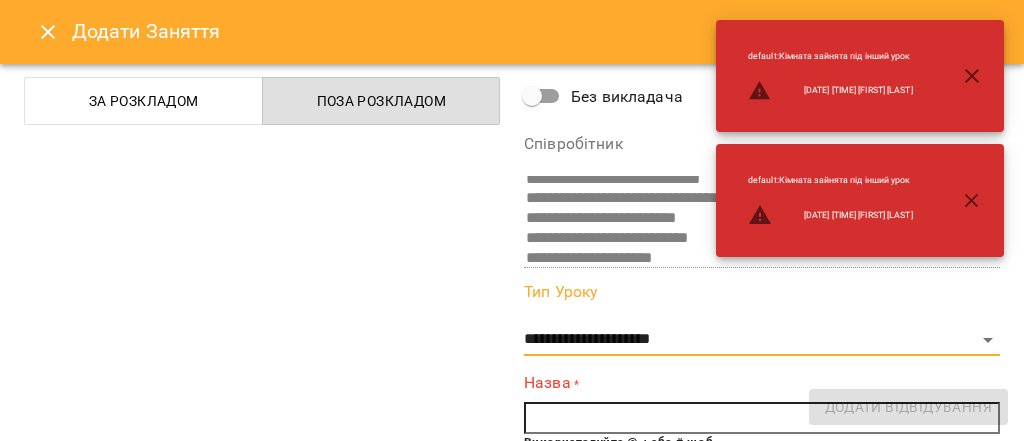 click at bounding box center [762, 418] 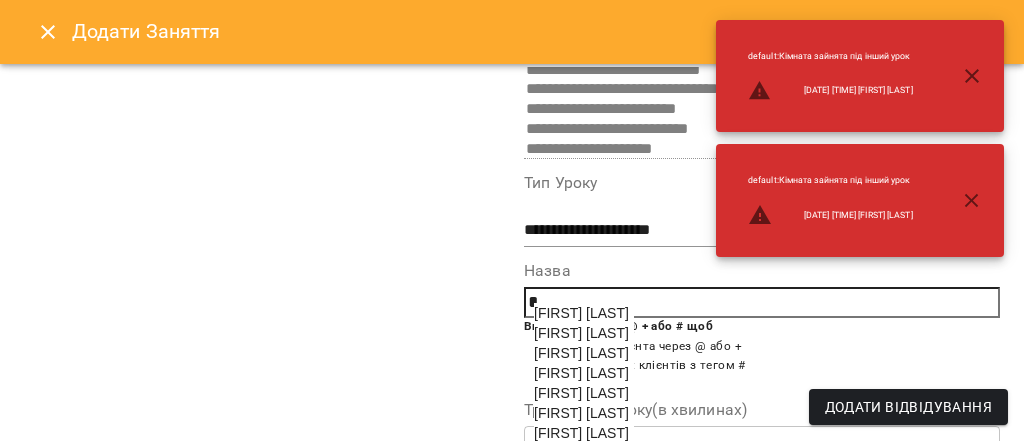scroll, scrollTop: 320, scrollLeft: 0, axis: vertical 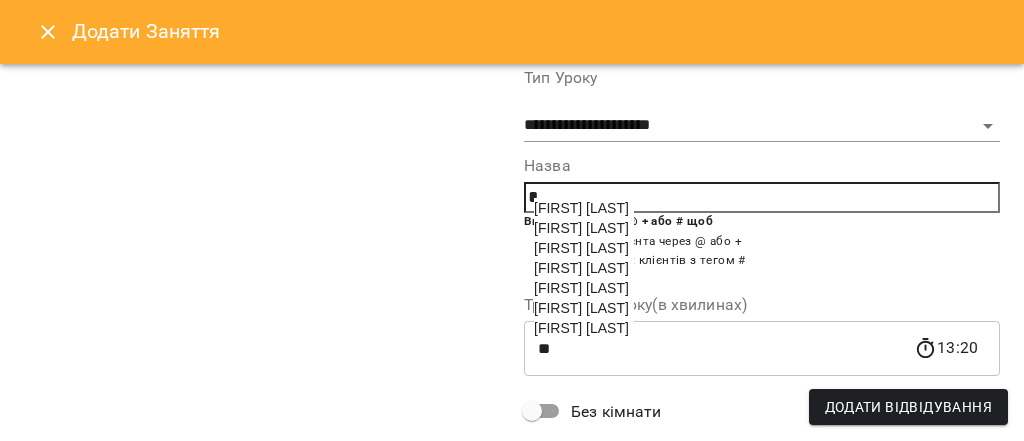 click on "[FIRST] [LAST]" at bounding box center (581, 268) 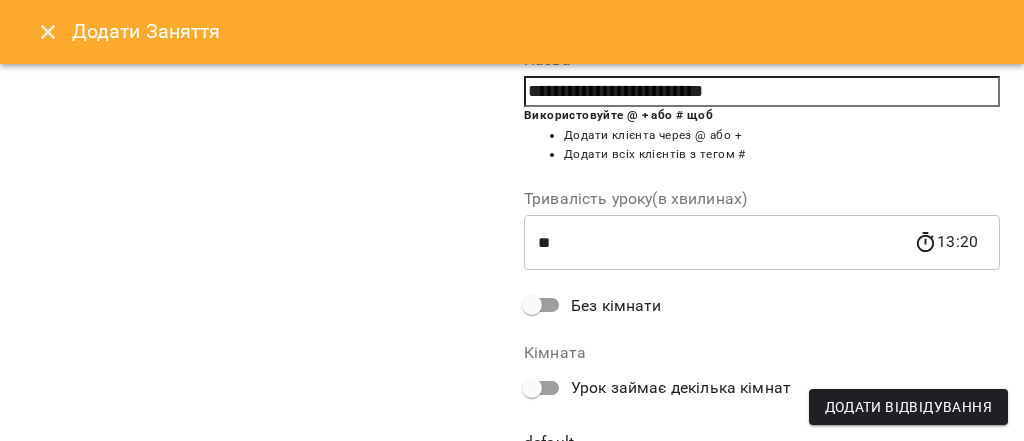 scroll, scrollTop: 366, scrollLeft: 0, axis: vertical 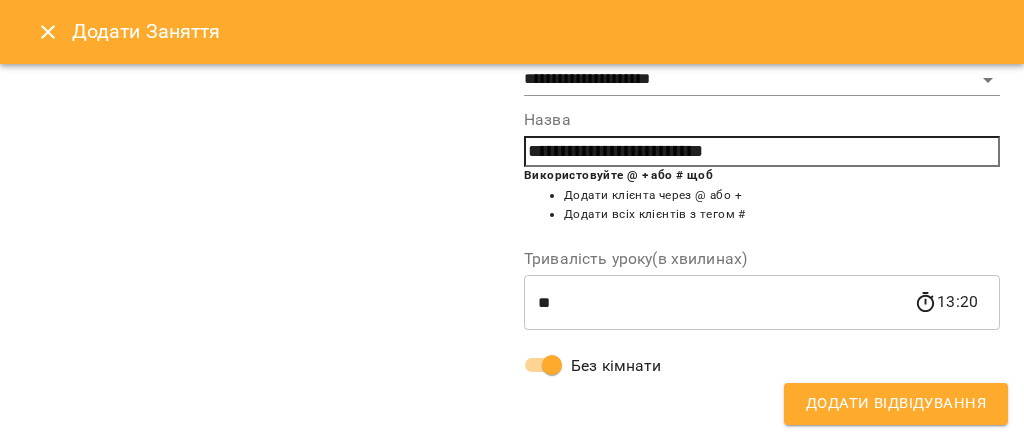click on "Додати Відвідування" at bounding box center [896, 404] 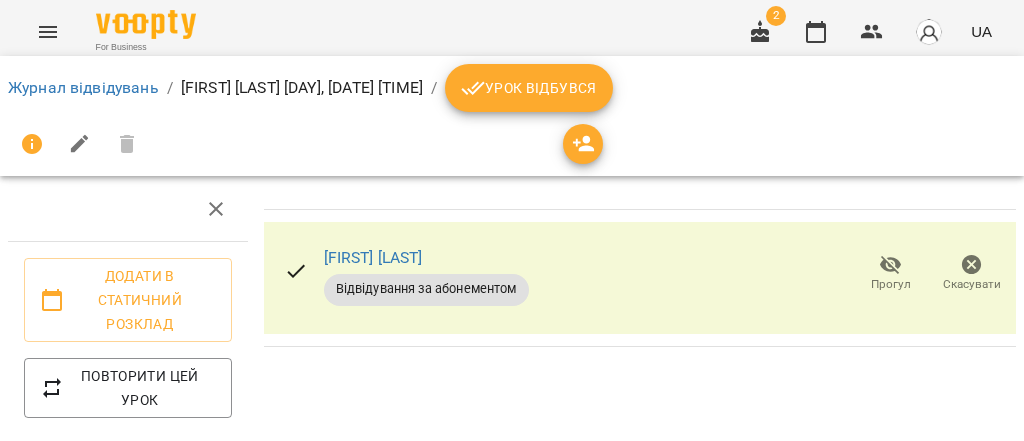 click 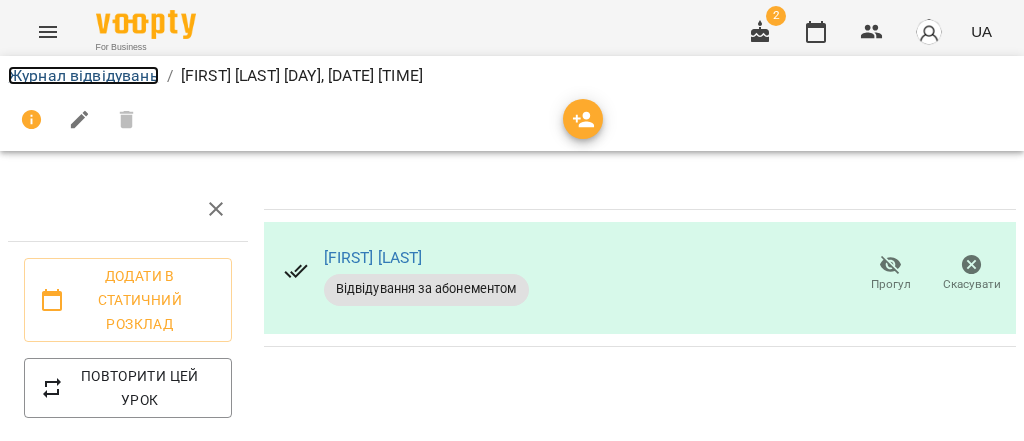 click on "Журнал відвідувань" at bounding box center (83, 75) 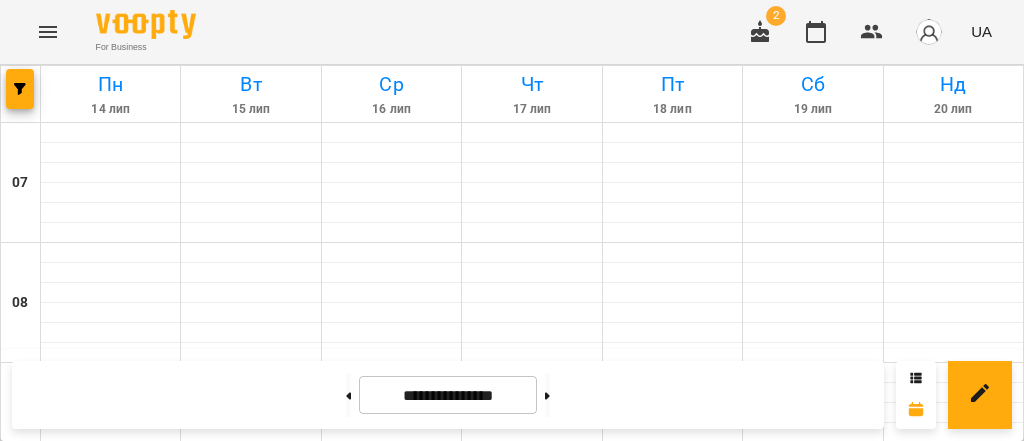 scroll, scrollTop: 1264, scrollLeft: 0, axis: vertical 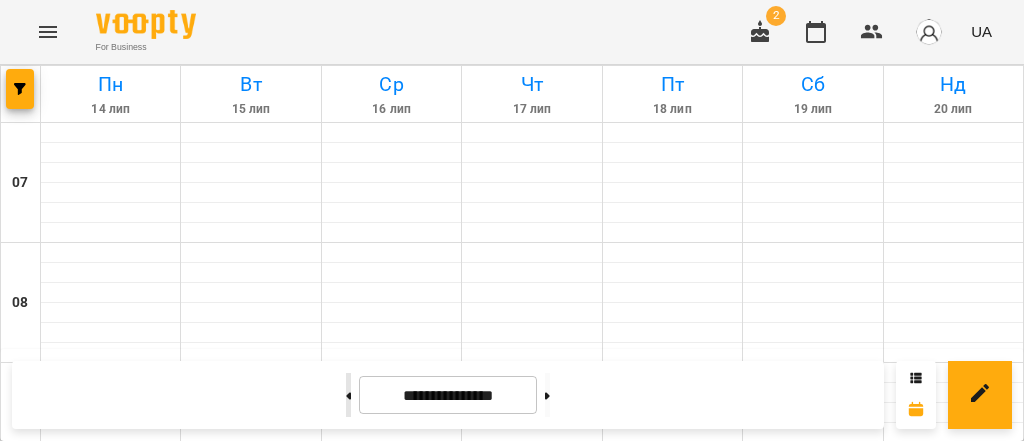 click at bounding box center [348, 395] 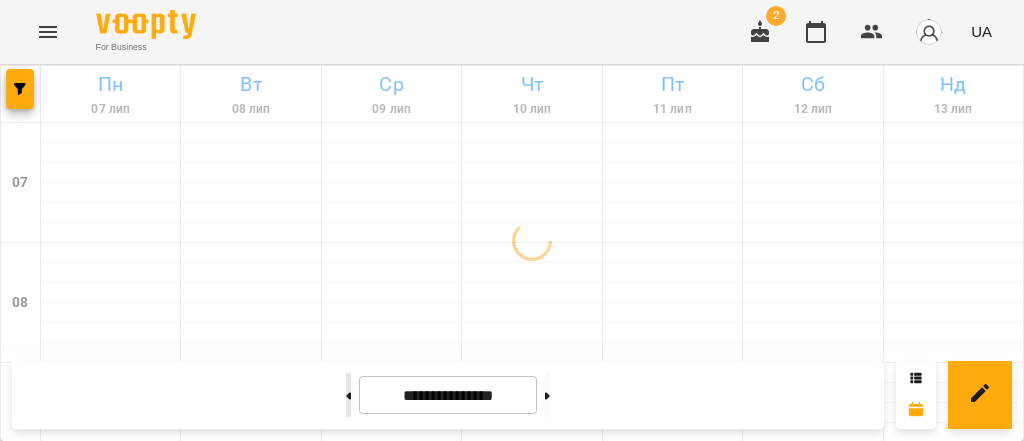 click at bounding box center [348, 395] 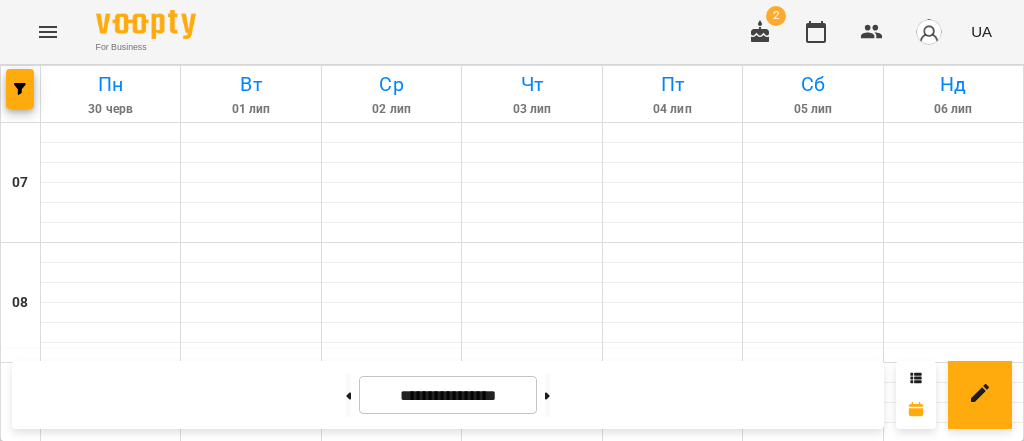 scroll, scrollTop: 1386, scrollLeft: 0, axis: vertical 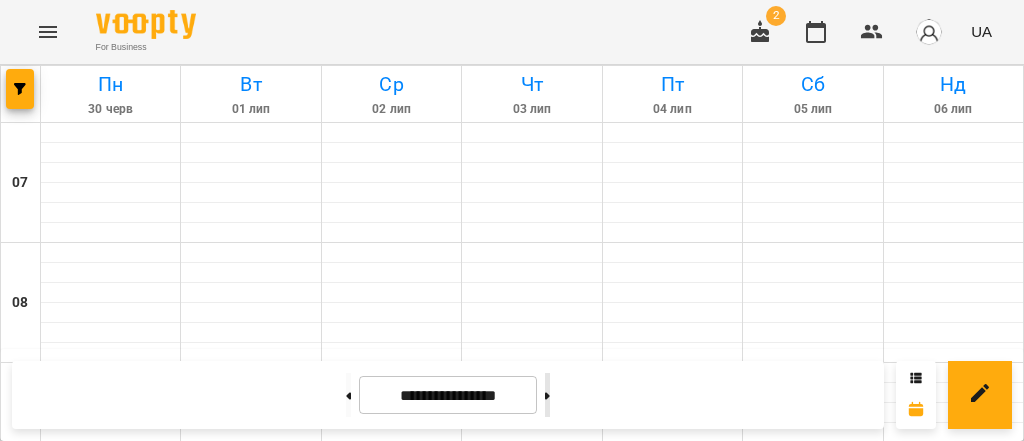 click at bounding box center [547, 395] 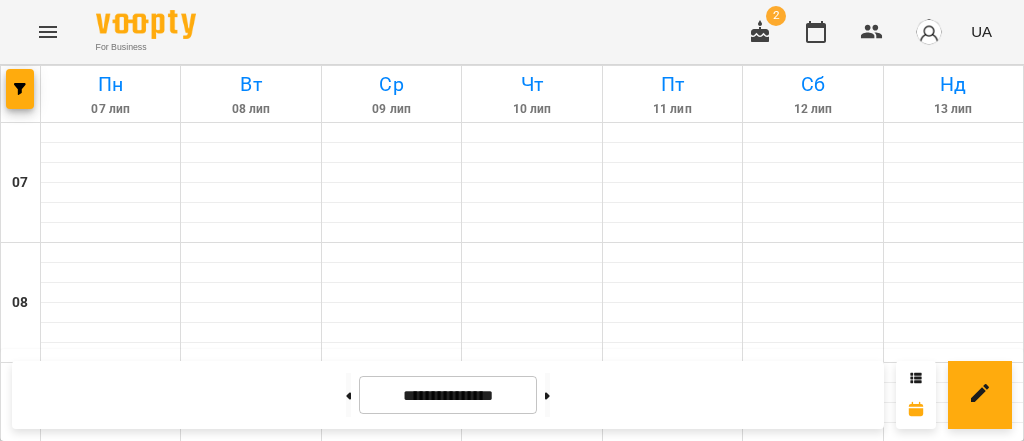 scroll, scrollTop: 853, scrollLeft: 0, axis: vertical 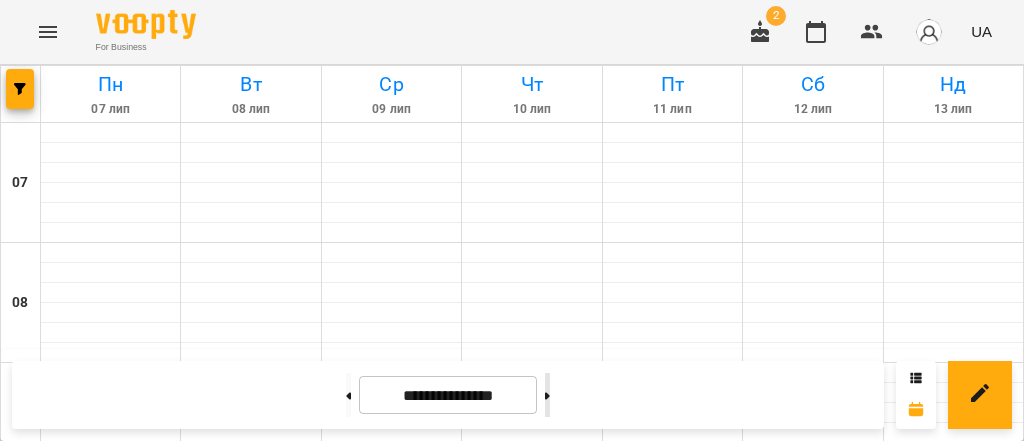 click at bounding box center [547, 395] 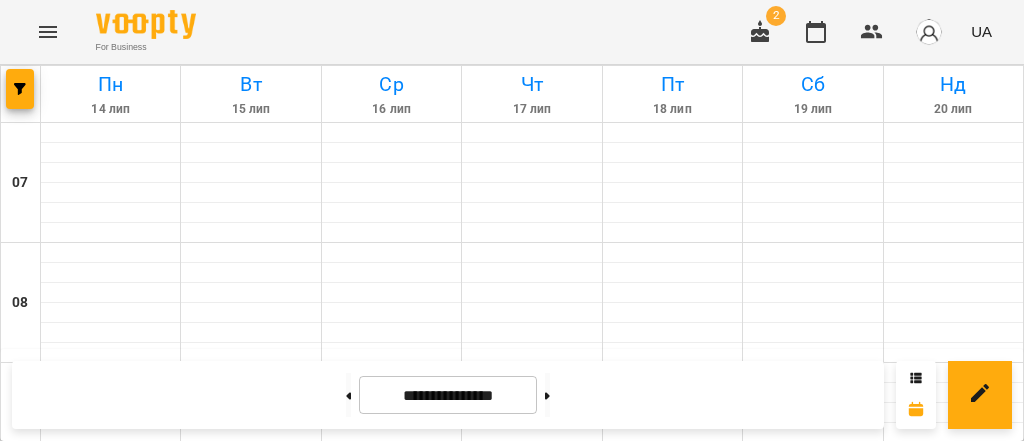 scroll, scrollTop: 624, scrollLeft: 0, axis: vertical 